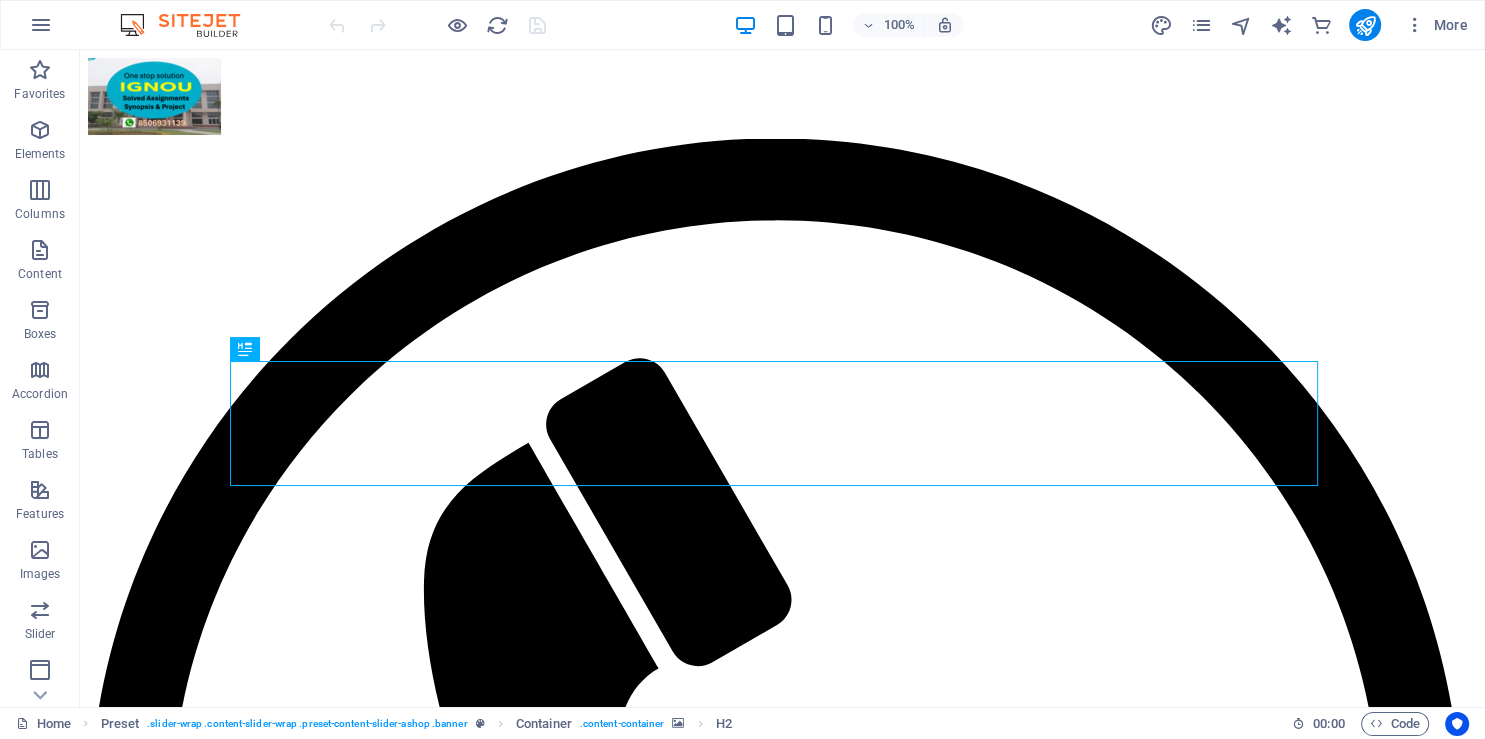 scroll, scrollTop: 0, scrollLeft: 0, axis: both 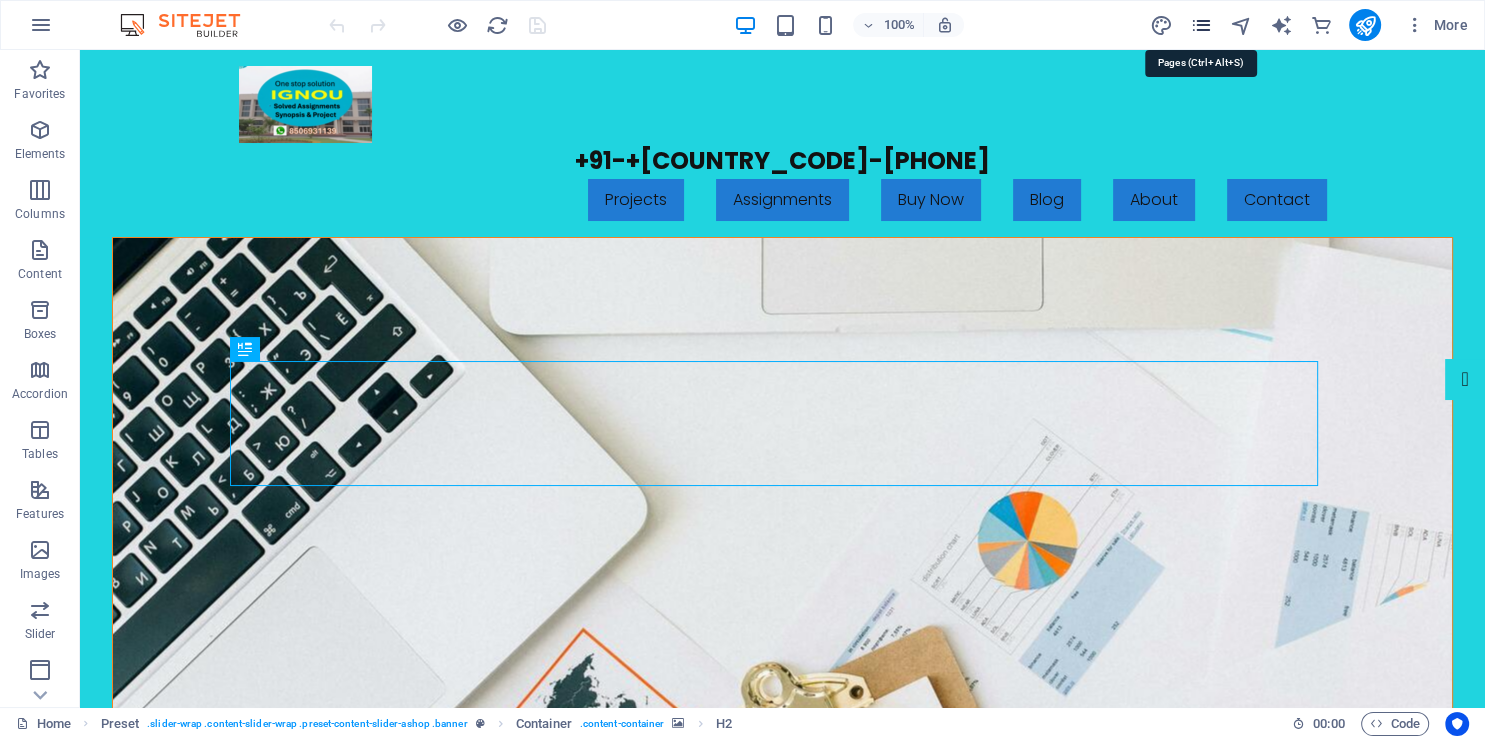 click at bounding box center [1200, 25] 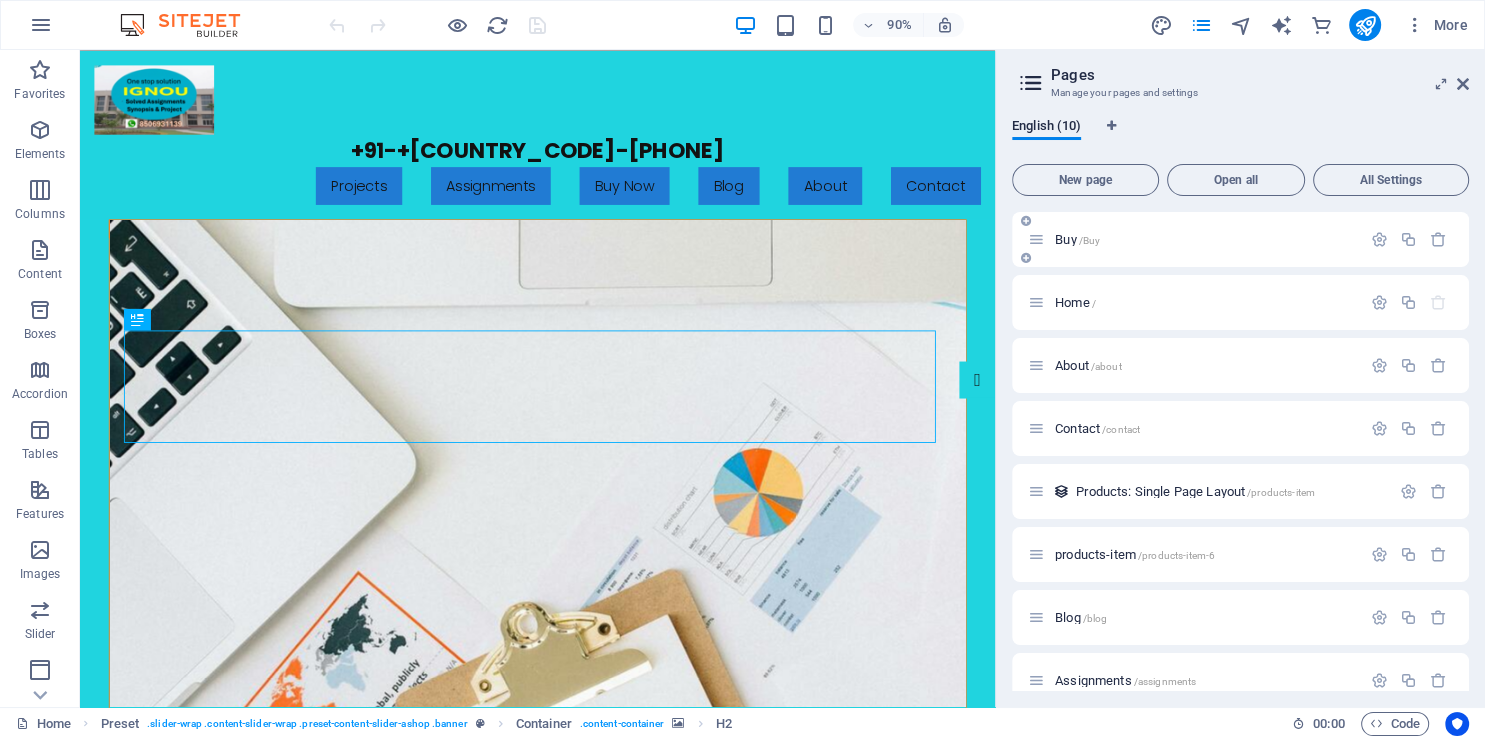 click on "Buy /Buy" at bounding box center [1205, 239] 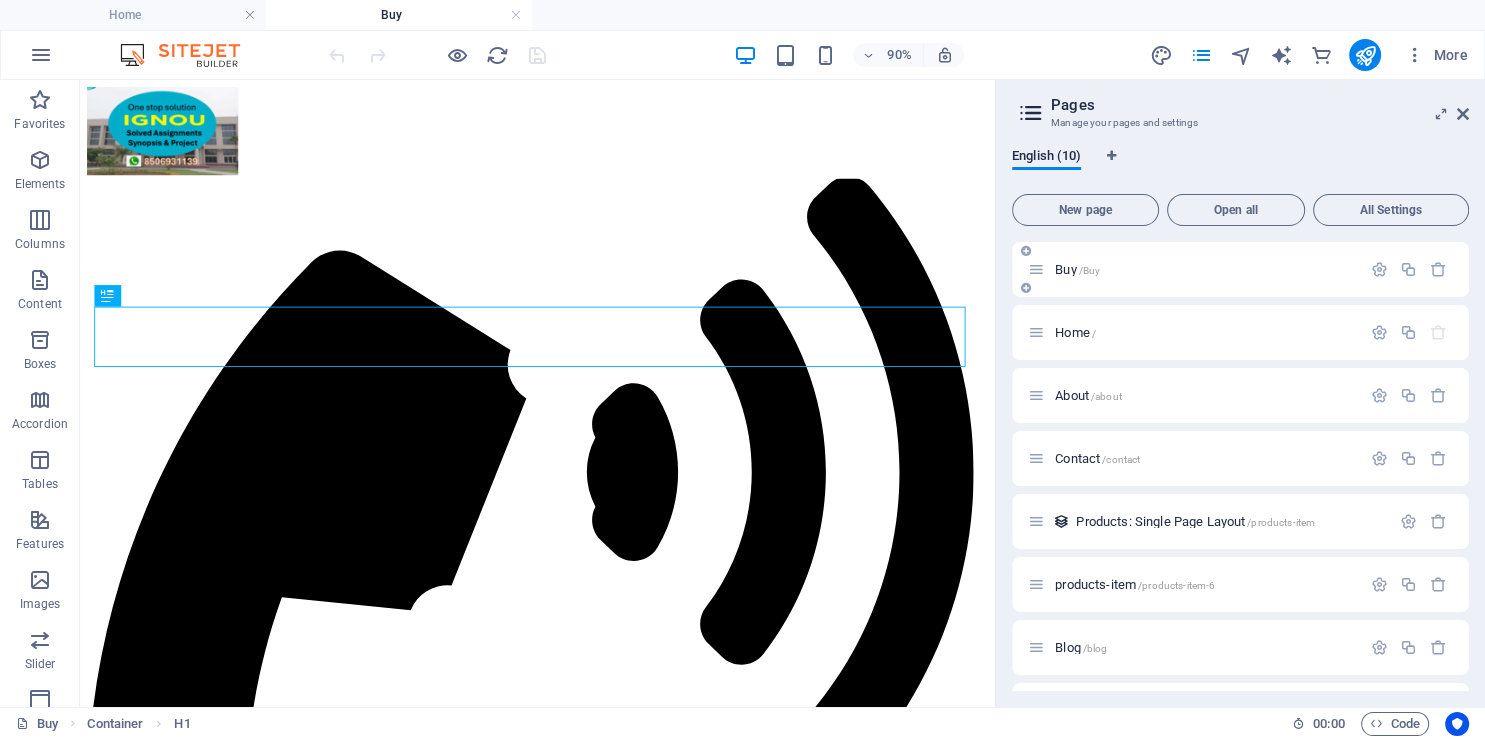 scroll, scrollTop: 0, scrollLeft: 0, axis: both 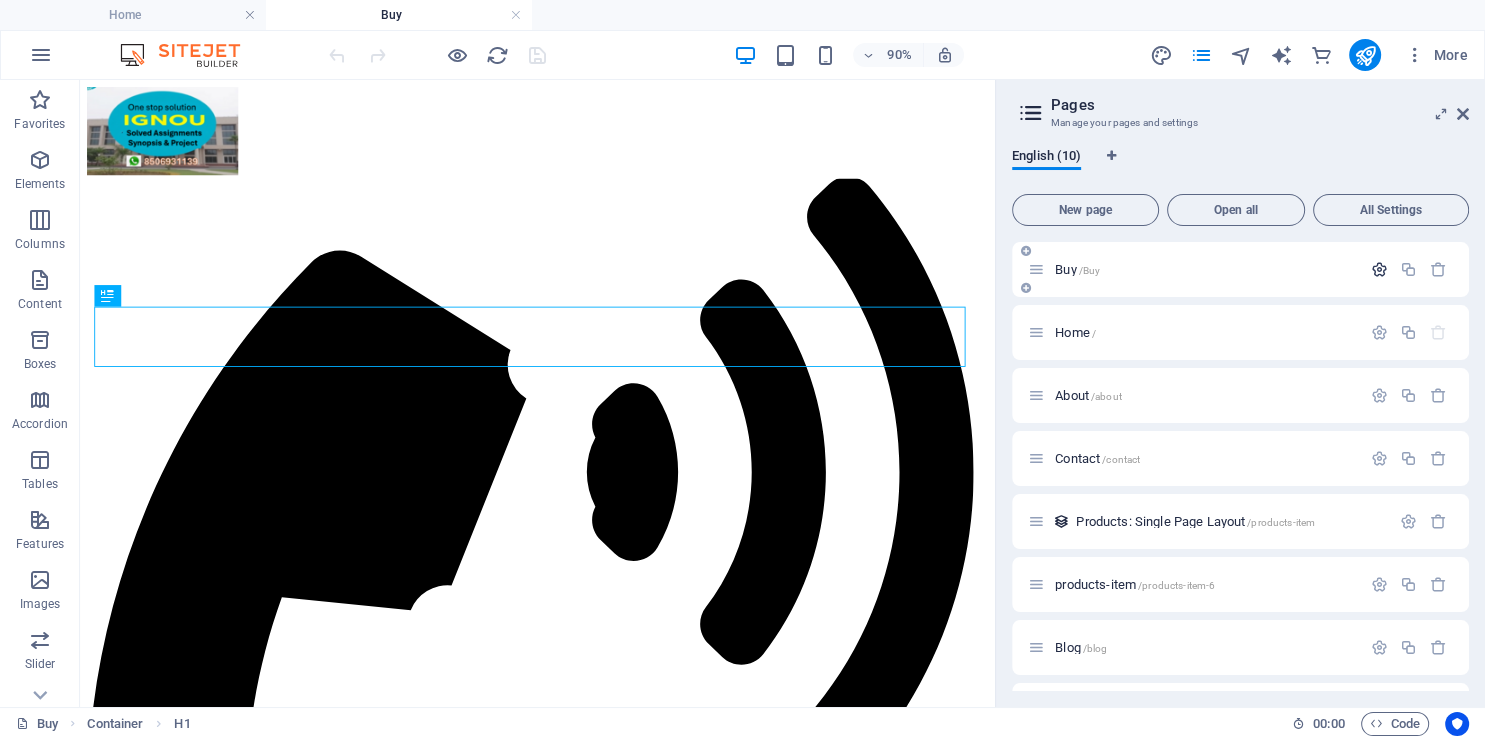 click at bounding box center [1379, 269] 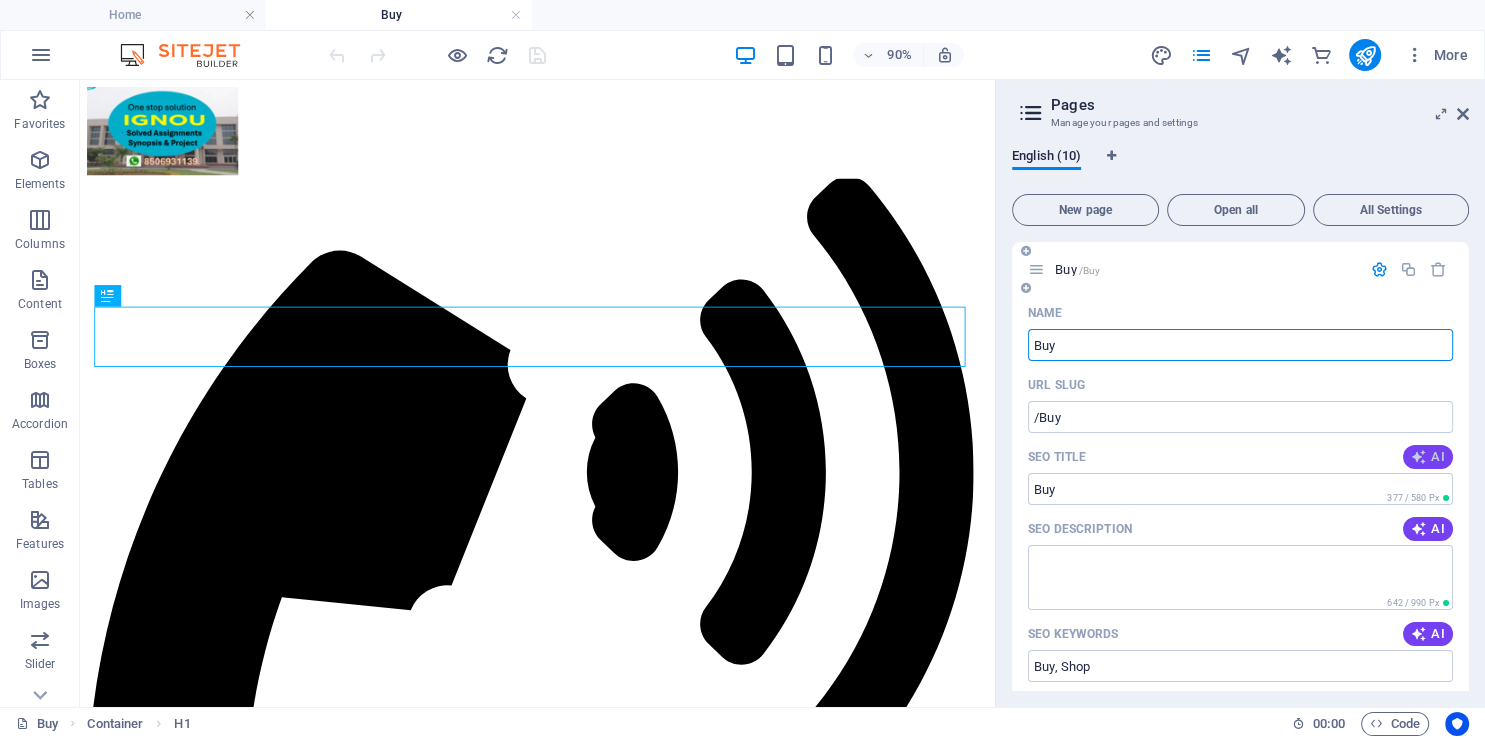 click at bounding box center [1419, 457] 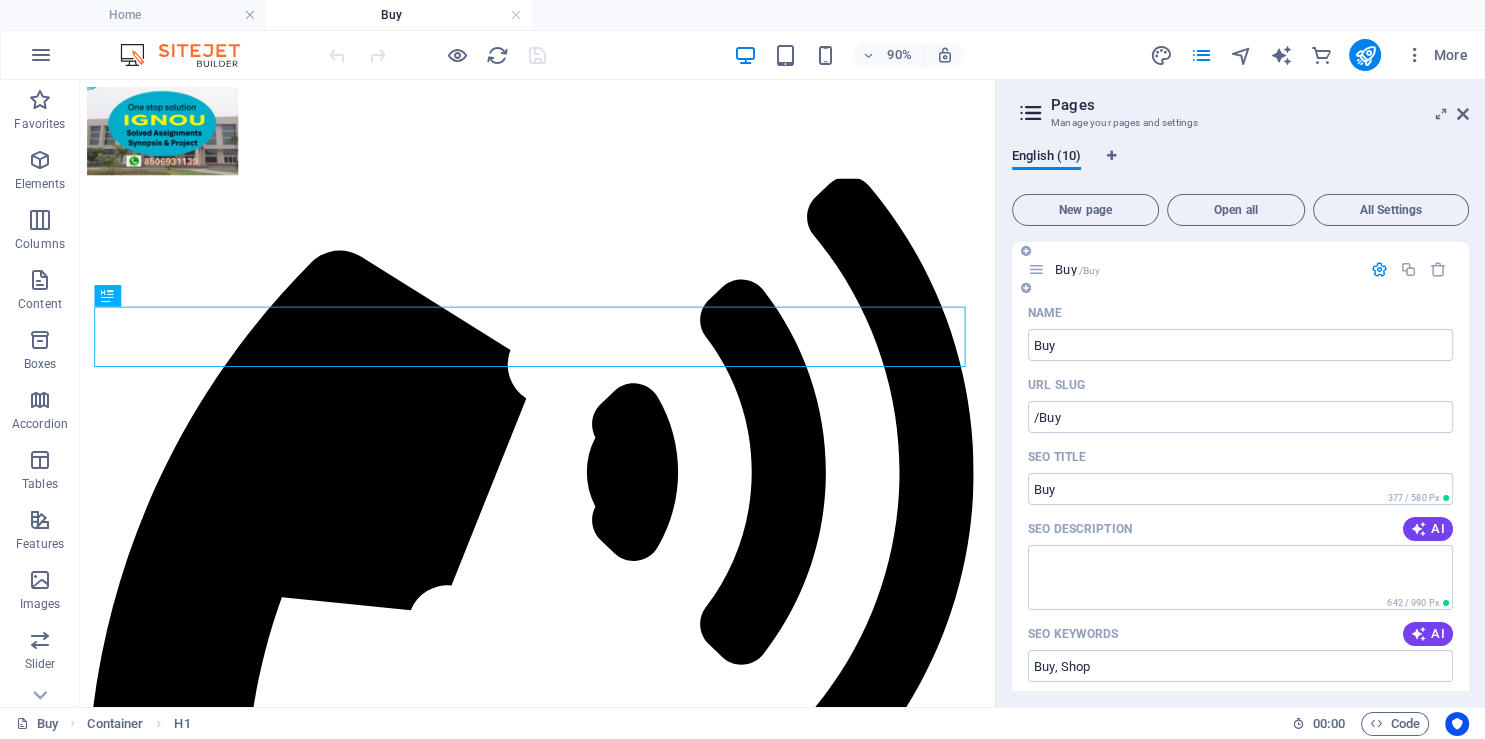 type on "Affordable IGNOU Projects & Assignments" 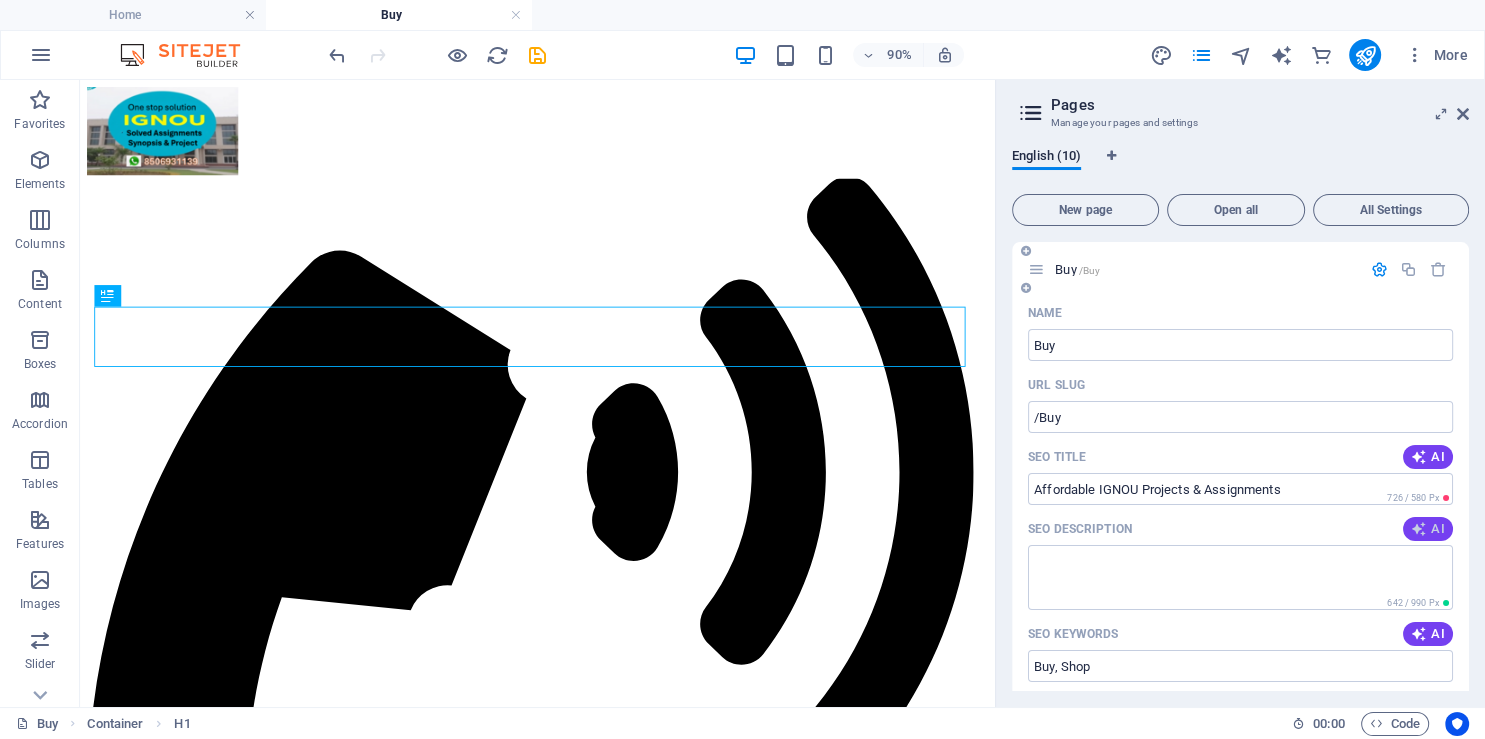 click at bounding box center (1419, 529) 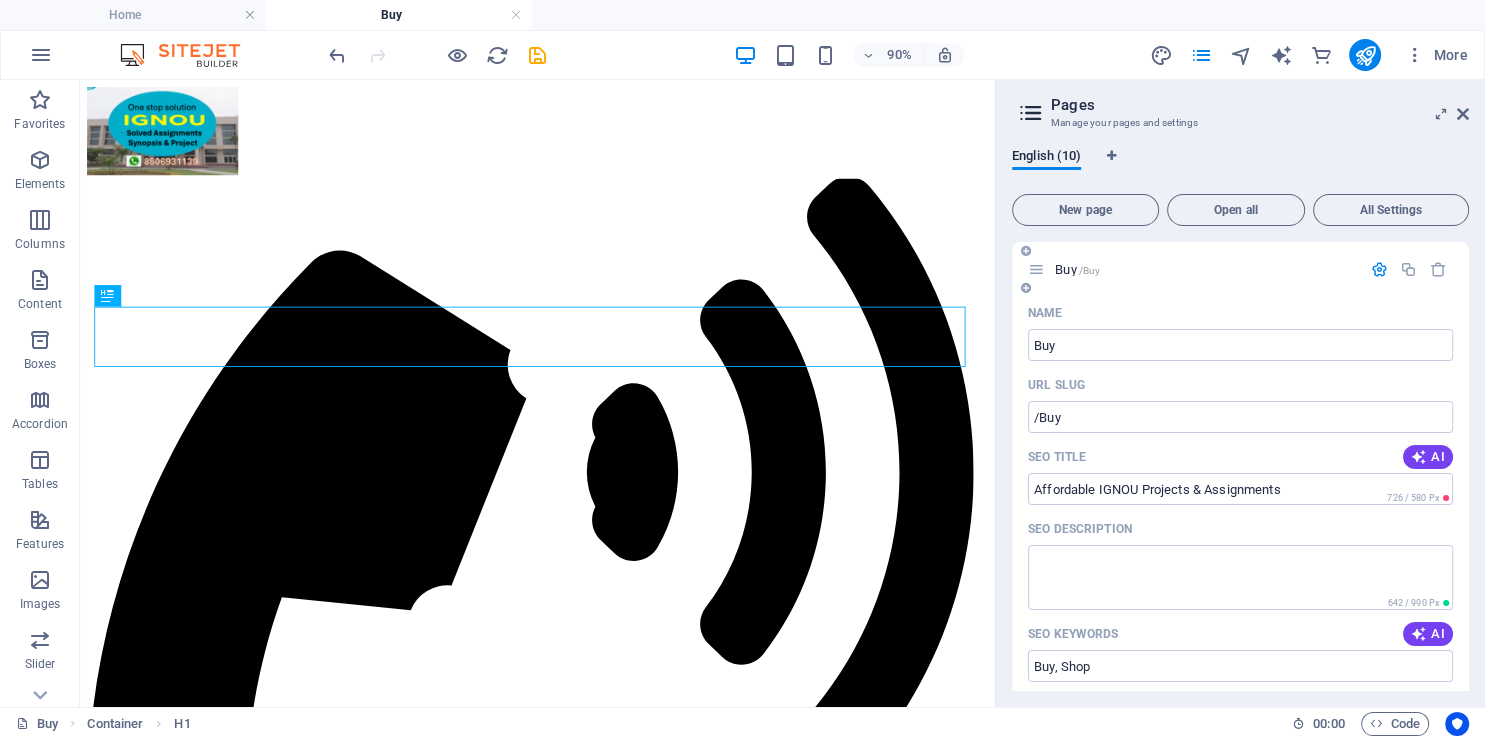 type on "Affordable IGNOU project reports and assignments, including solved PDFs and handwritten work. Connect for updates and support!" 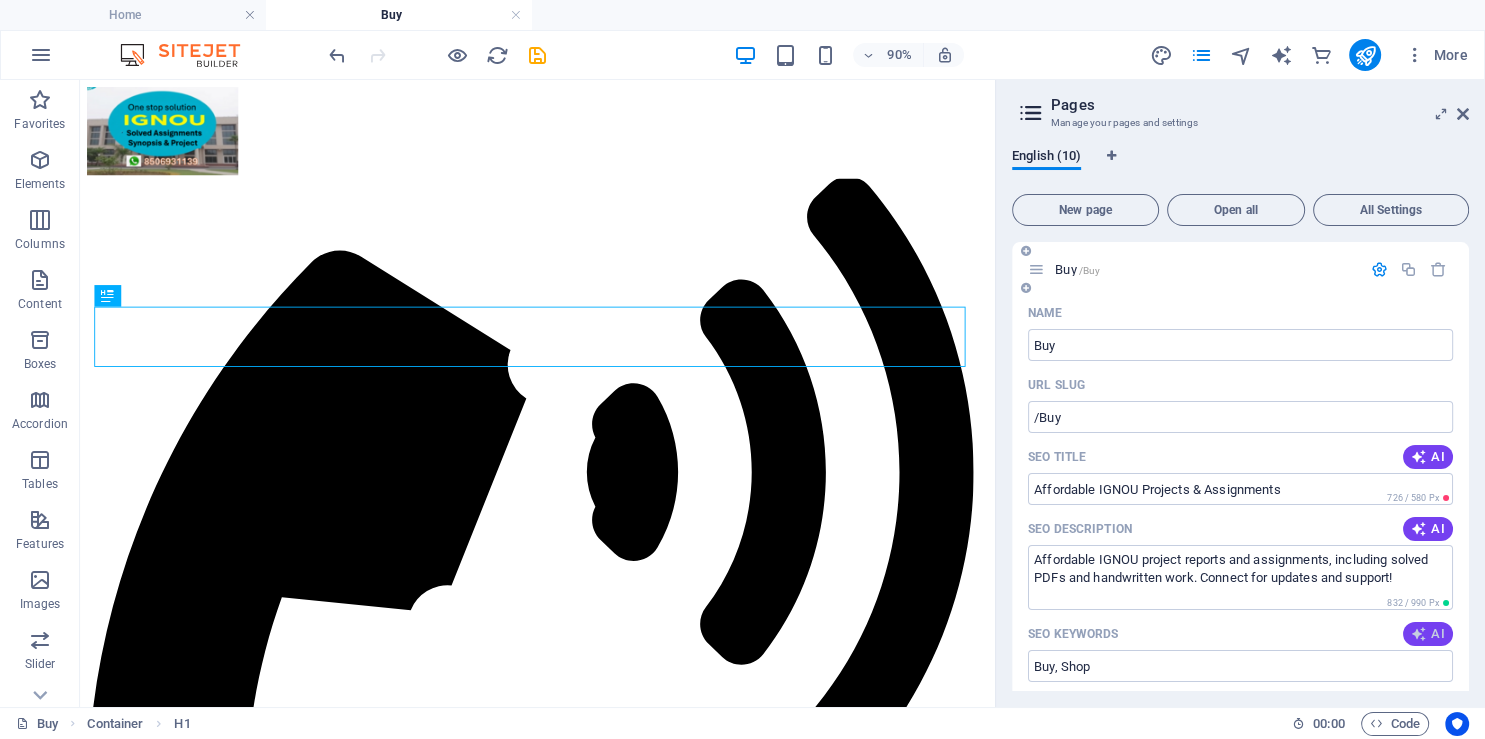 click at bounding box center [1419, 634] 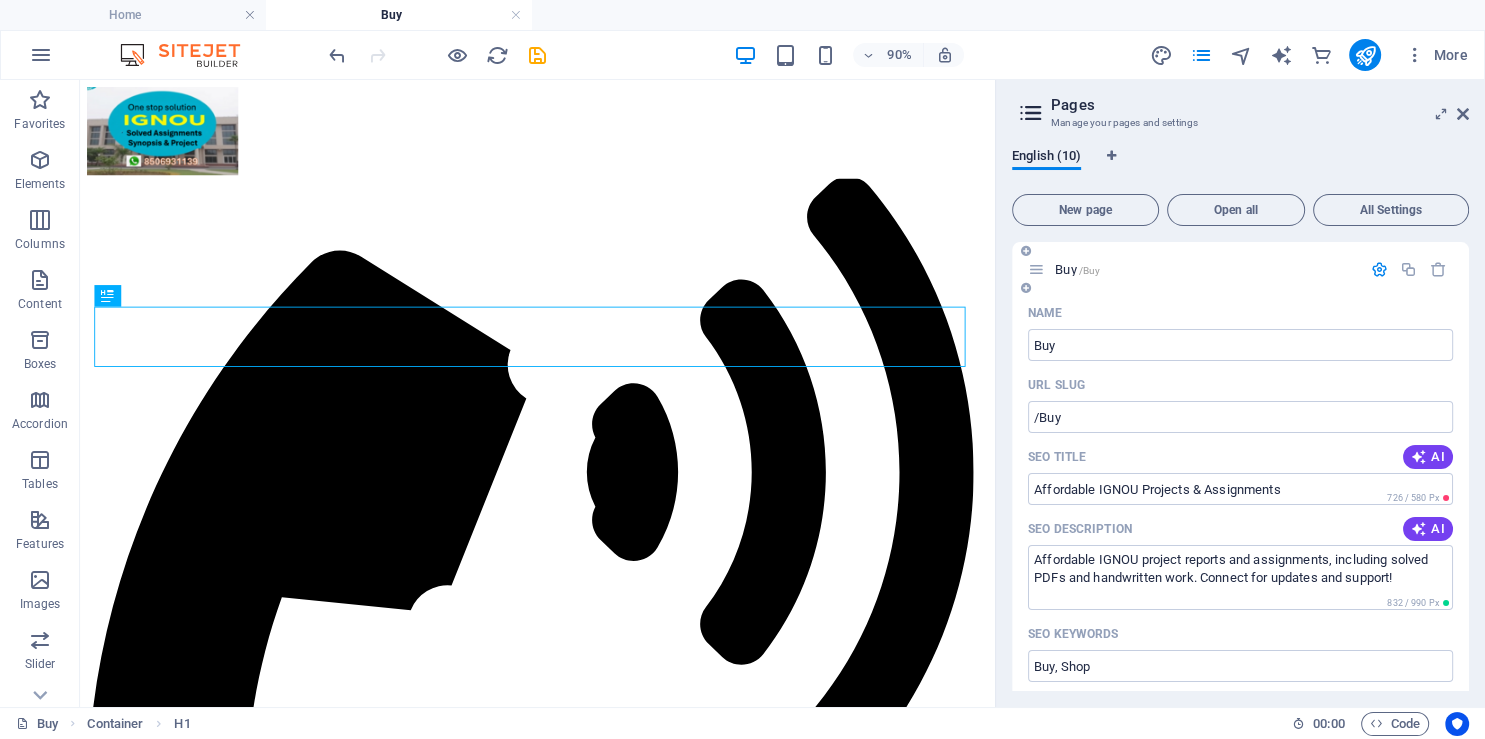 type on "IGNOU assignments, affordable project reports, handwritten assignments IGNOU, solved PDF assignments, project report dissertation, IGNOU updates" 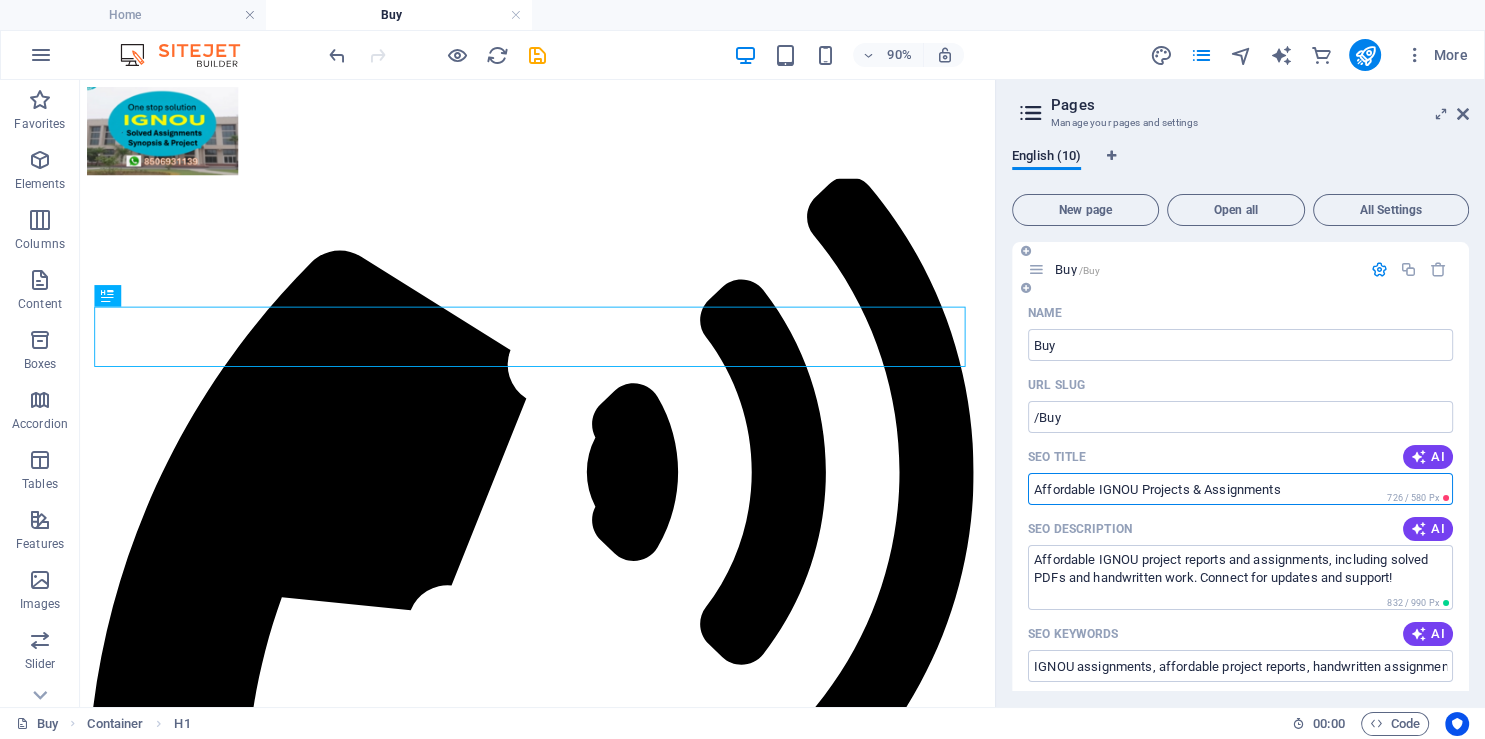 click on "Affordable IGNOU Projects & Assignments" at bounding box center (1240, 489) 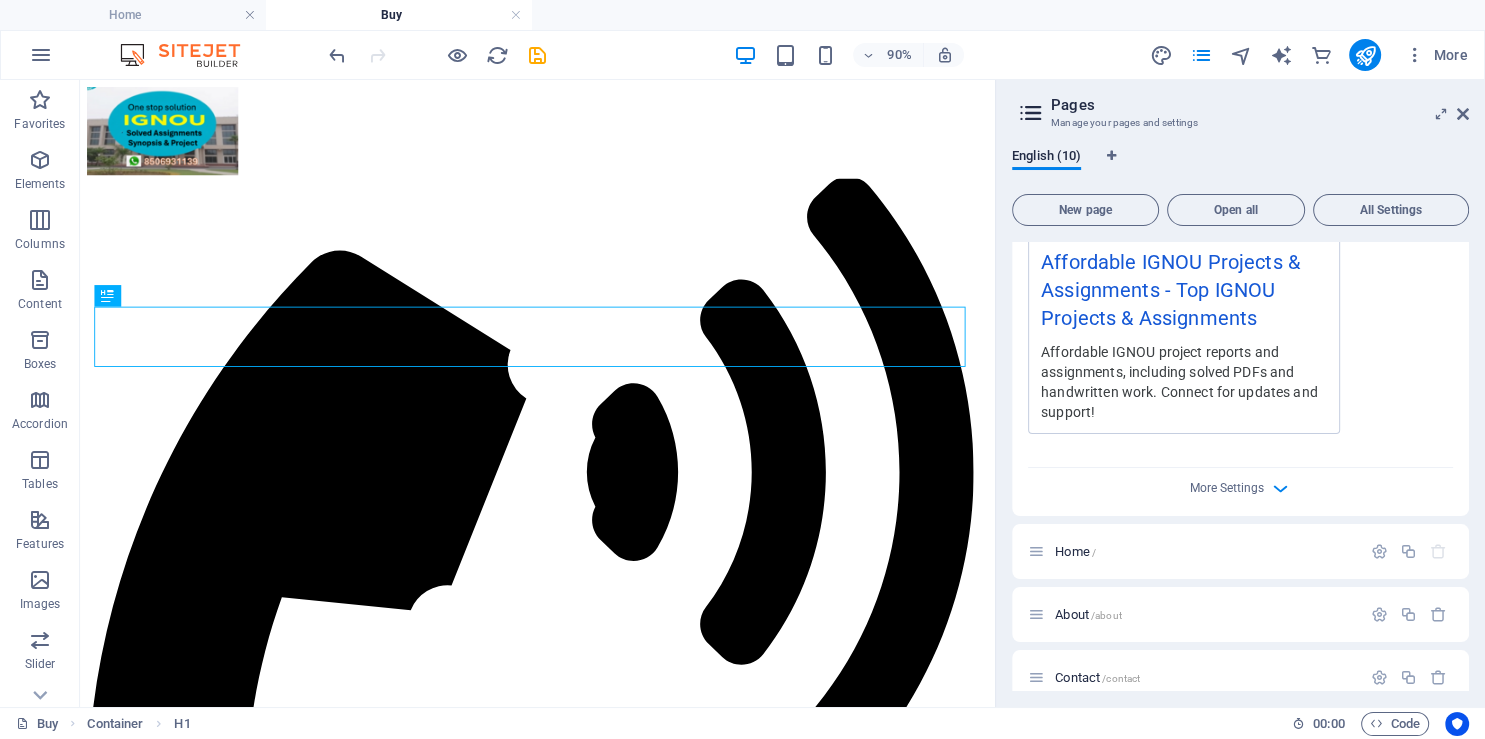 scroll, scrollTop: 0, scrollLeft: 0, axis: both 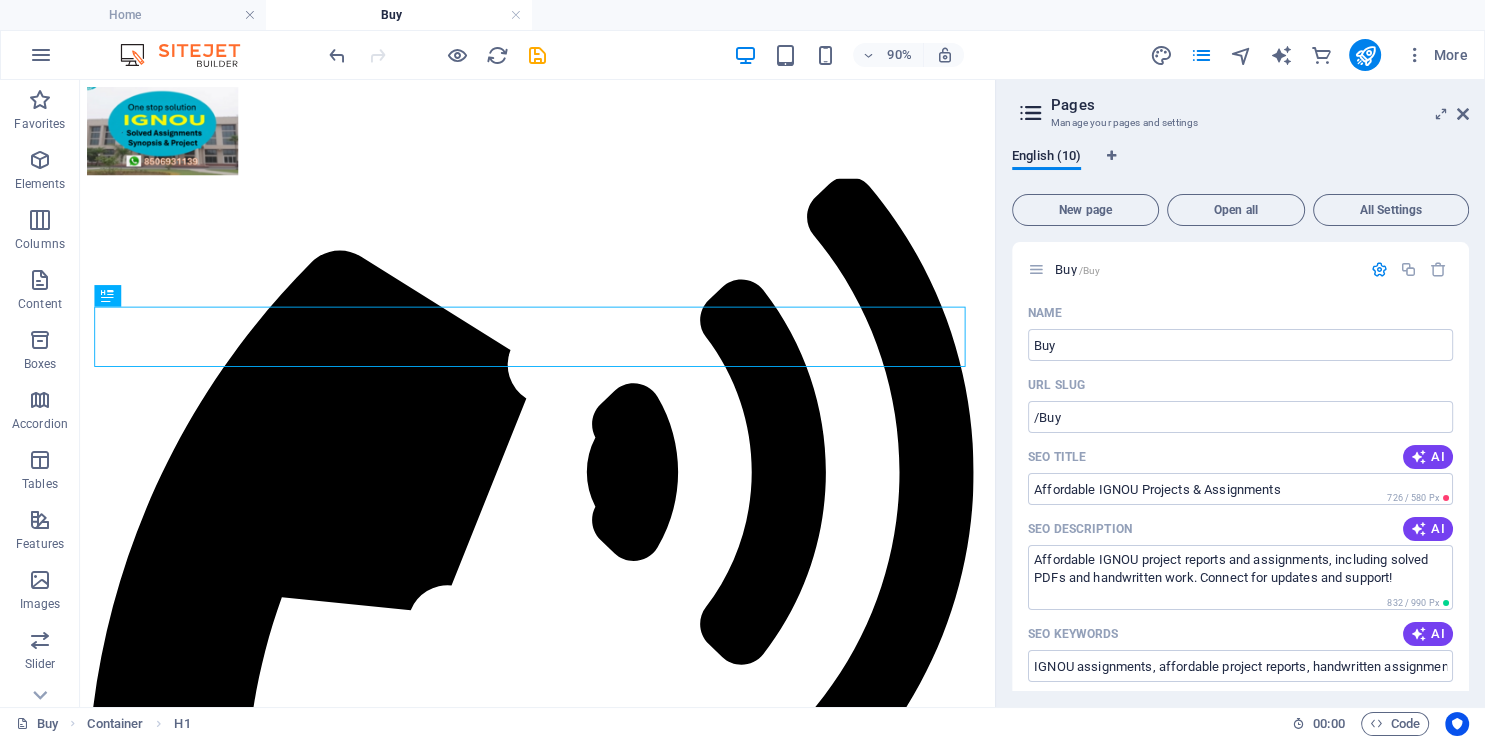 drag, startPoint x: 1469, startPoint y: 287, endPoint x: 1469, endPoint y: 300, distance: 13 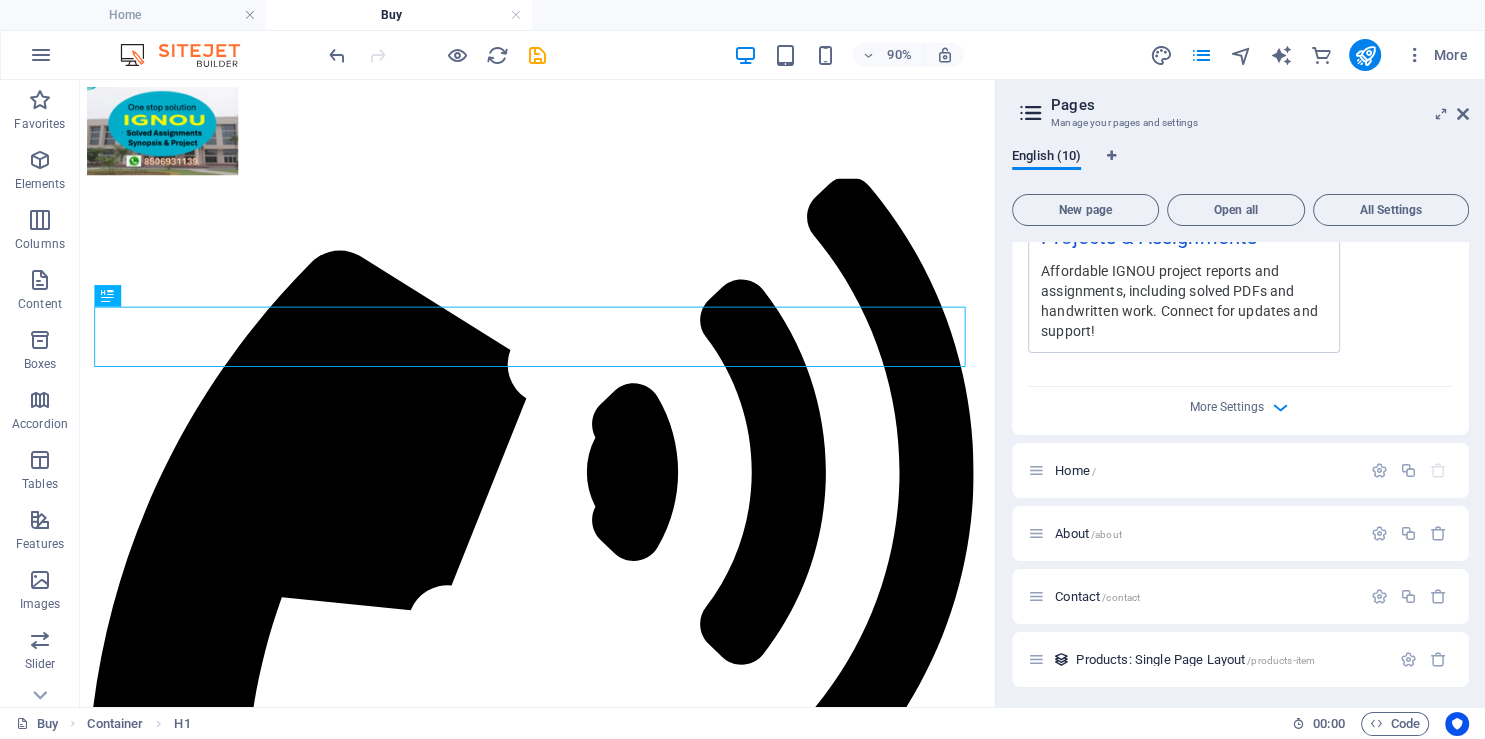 scroll, scrollTop: 725, scrollLeft: 0, axis: vertical 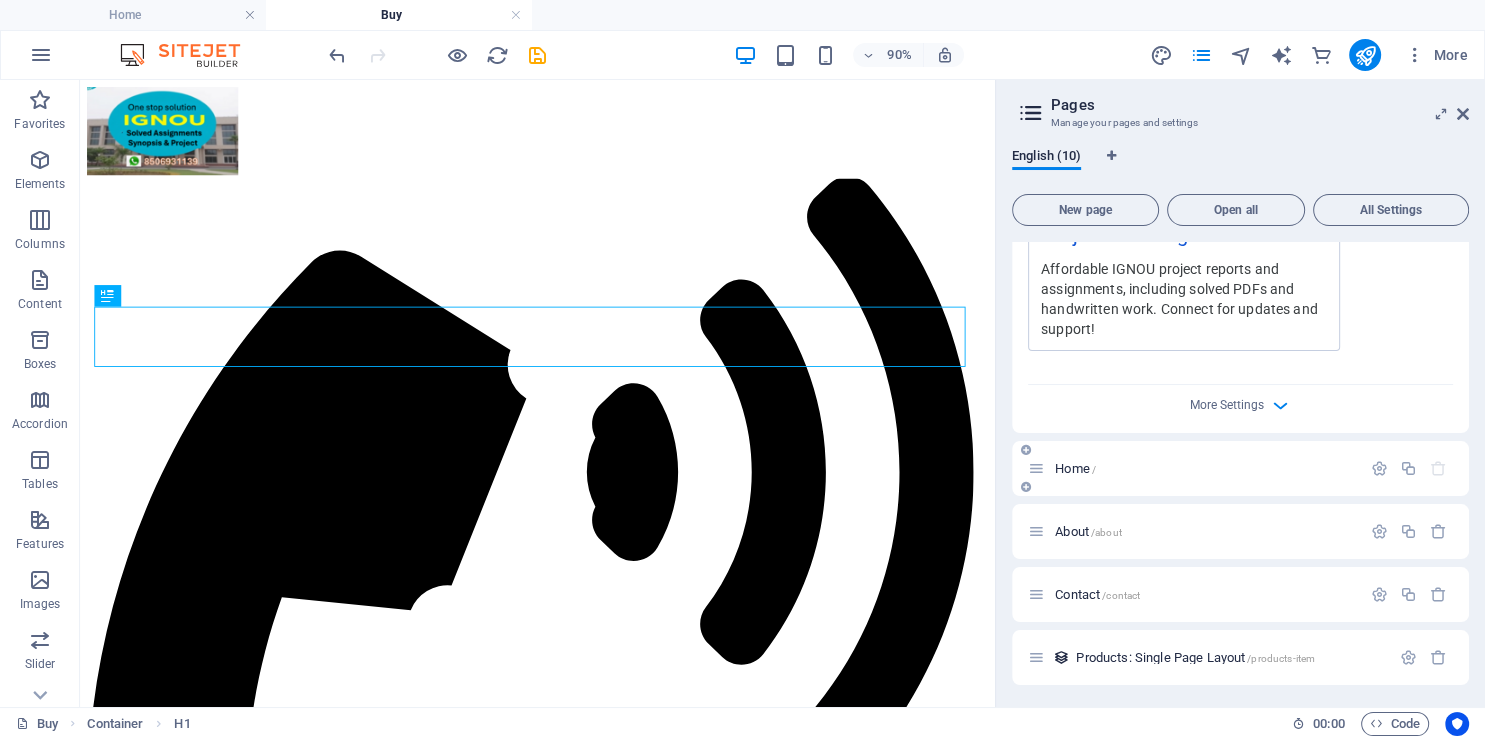 click on "Home /" at bounding box center (1205, 468) 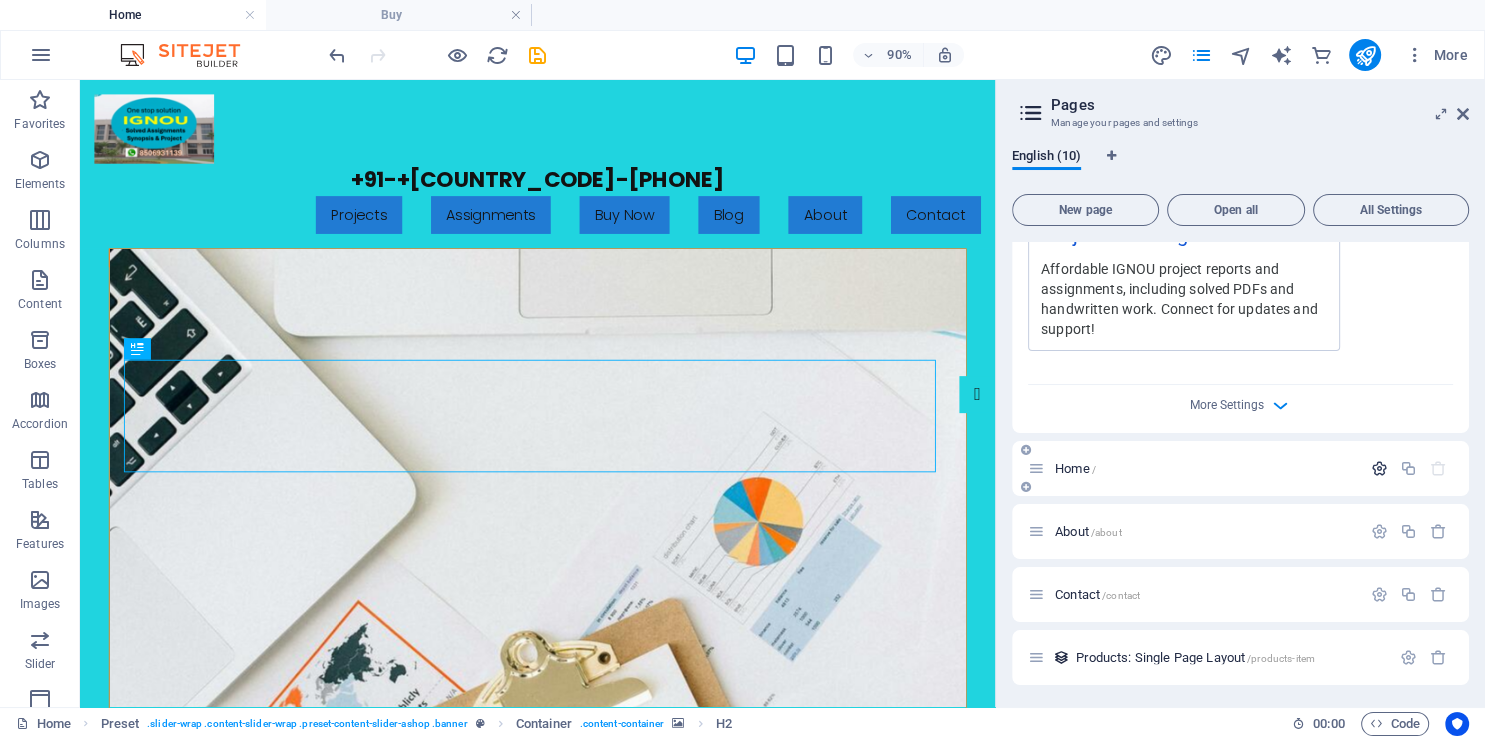 click at bounding box center [1379, 468] 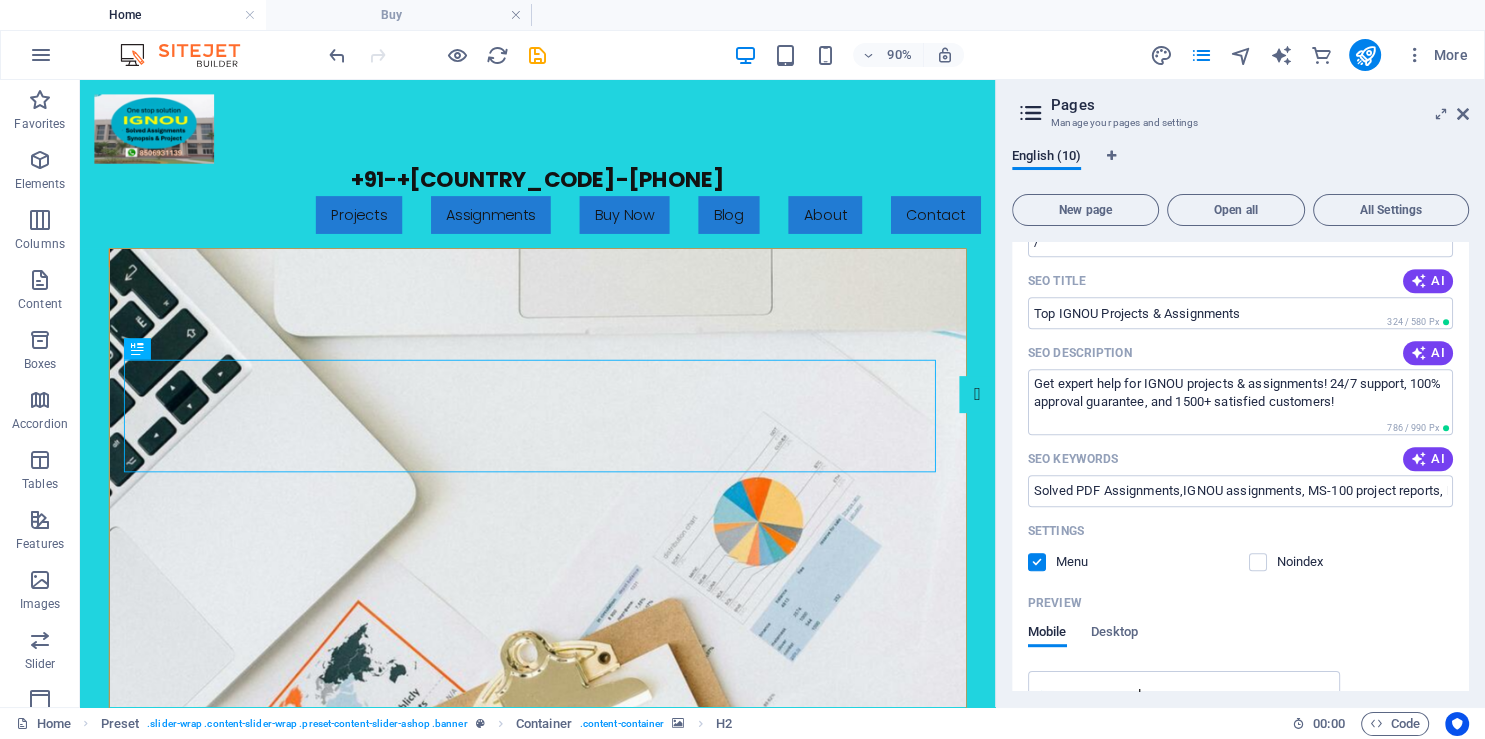 scroll, scrollTop: 1109, scrollLeft: 0, axis: vertical 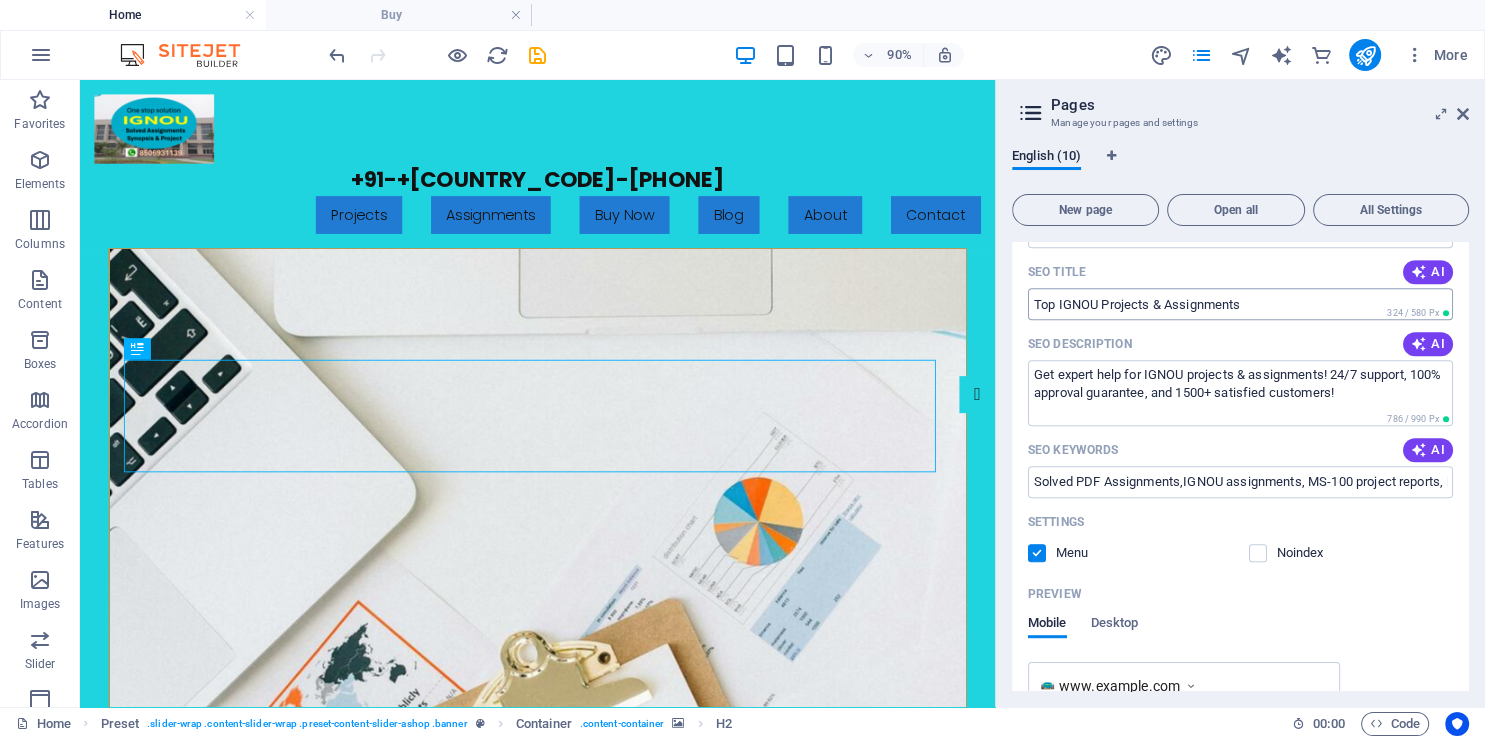 click on "Top IGNOU Projects & Assignments" at bounding box center [1240, 304] 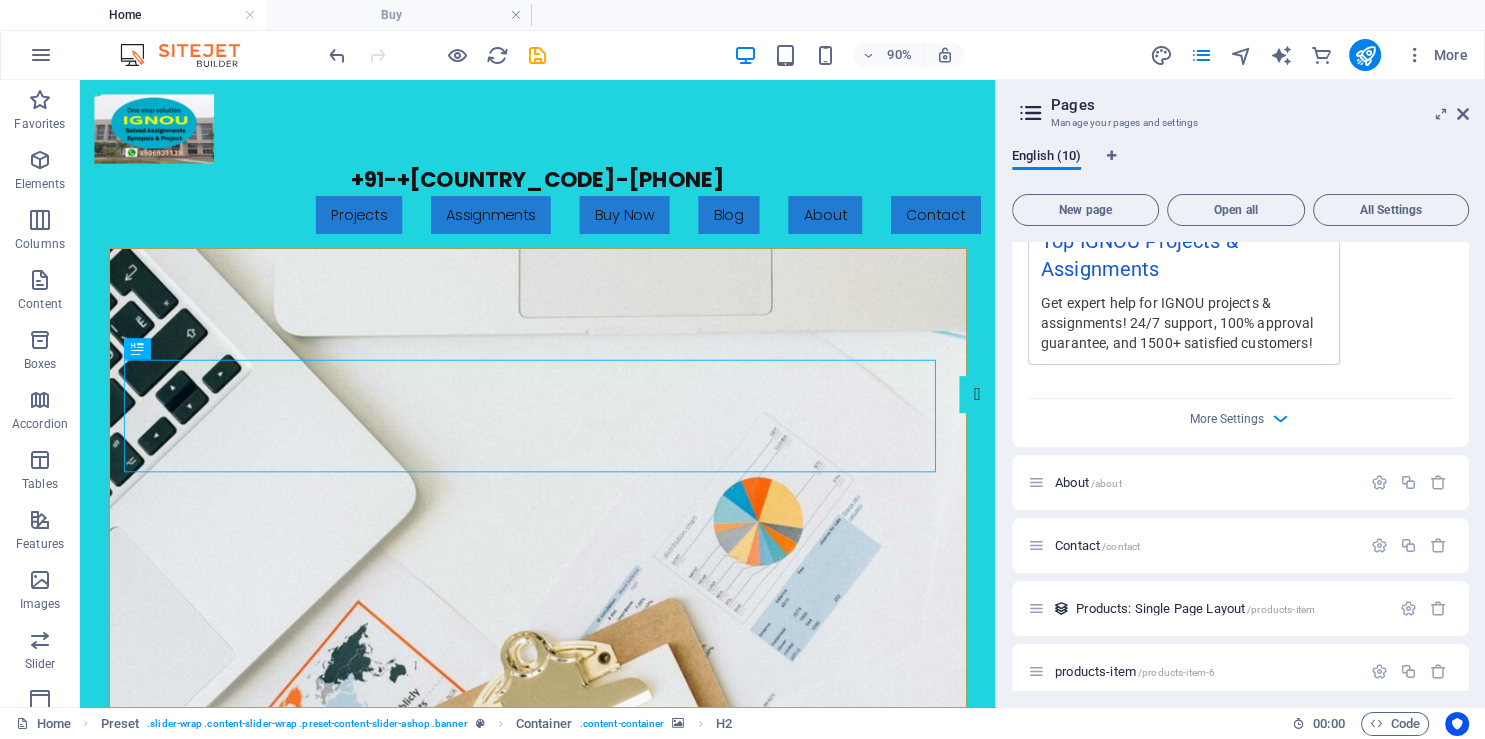 scroll, scrollTop: 1592, scrollLeft: 0, axis: vertical 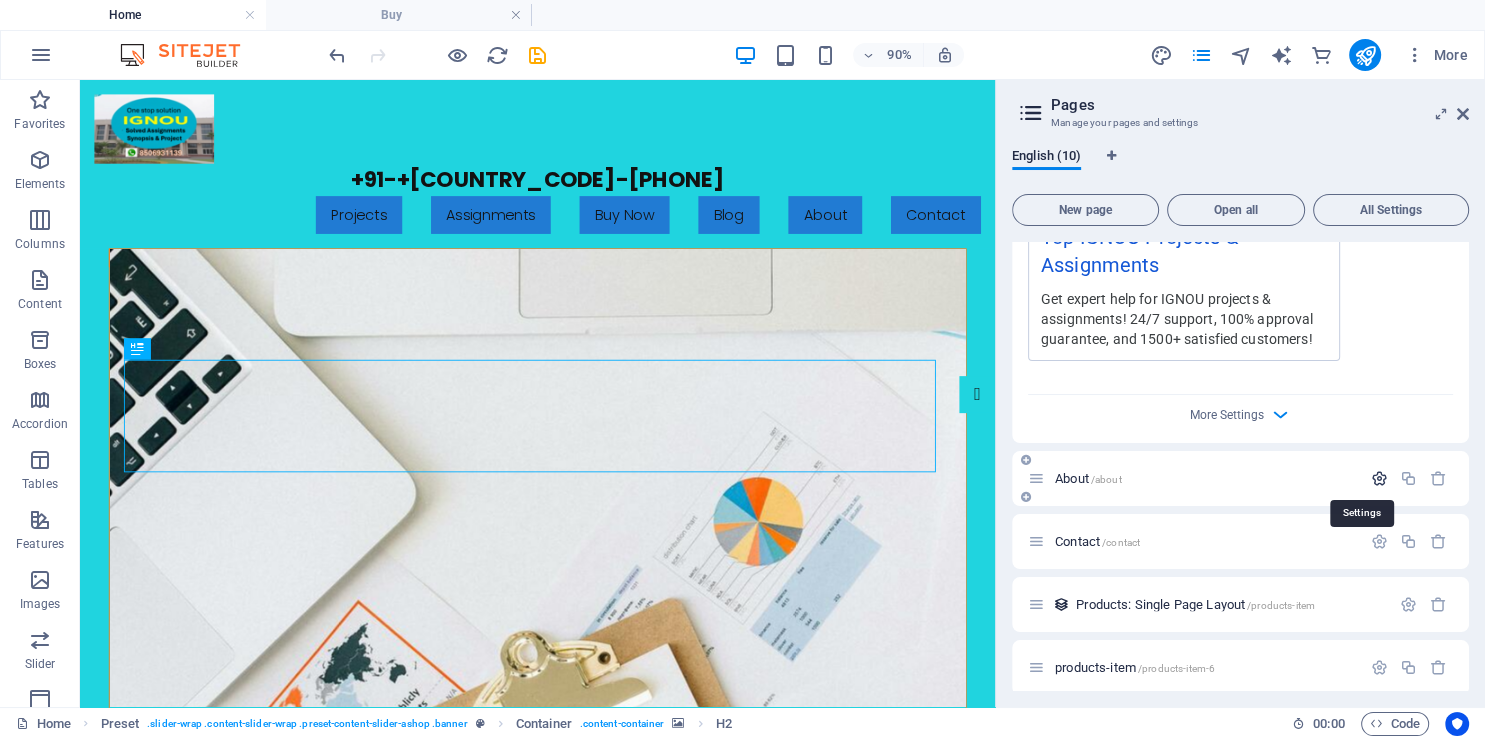 click at bounding box center [1379, 478] 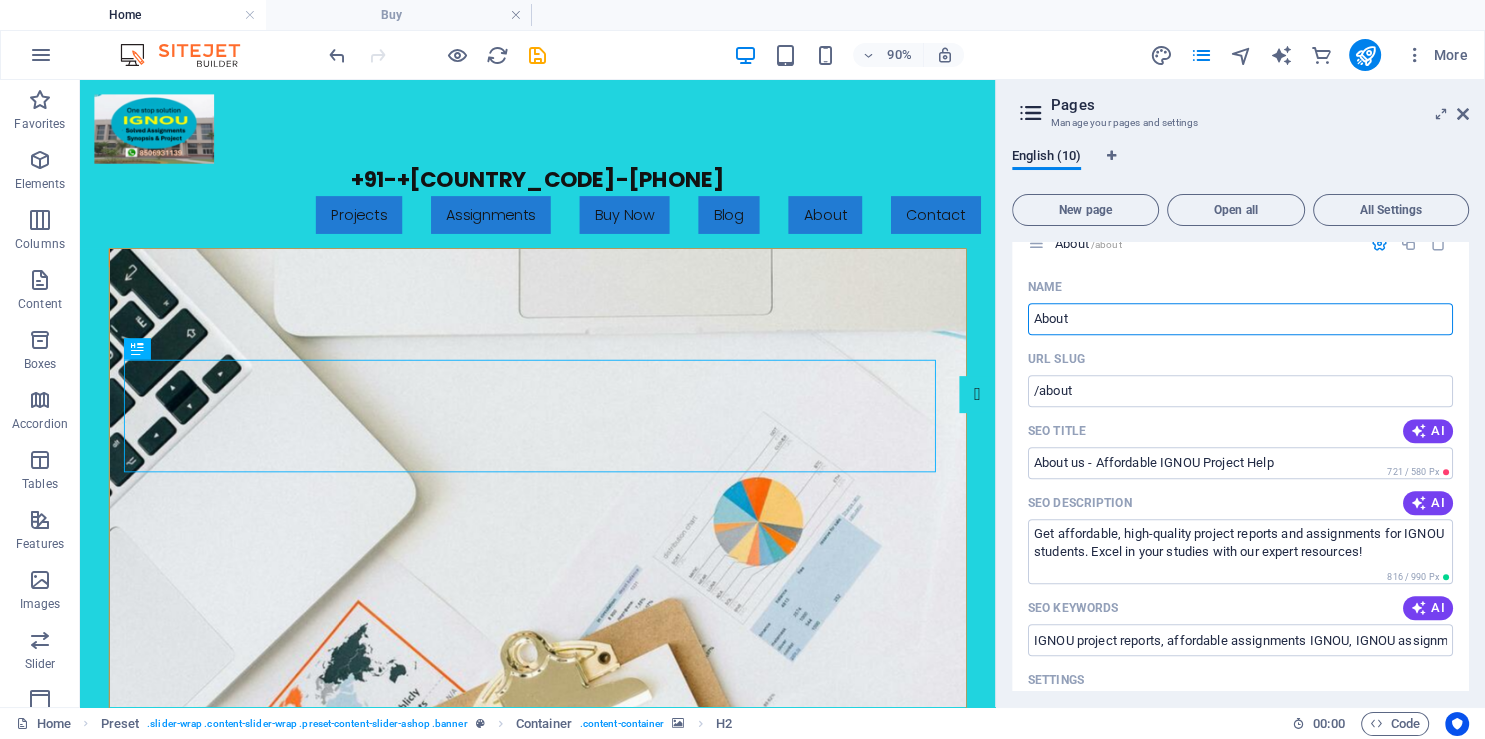 scroll, scrollTop: 1839, scrollLeft: 0, axis: vertical 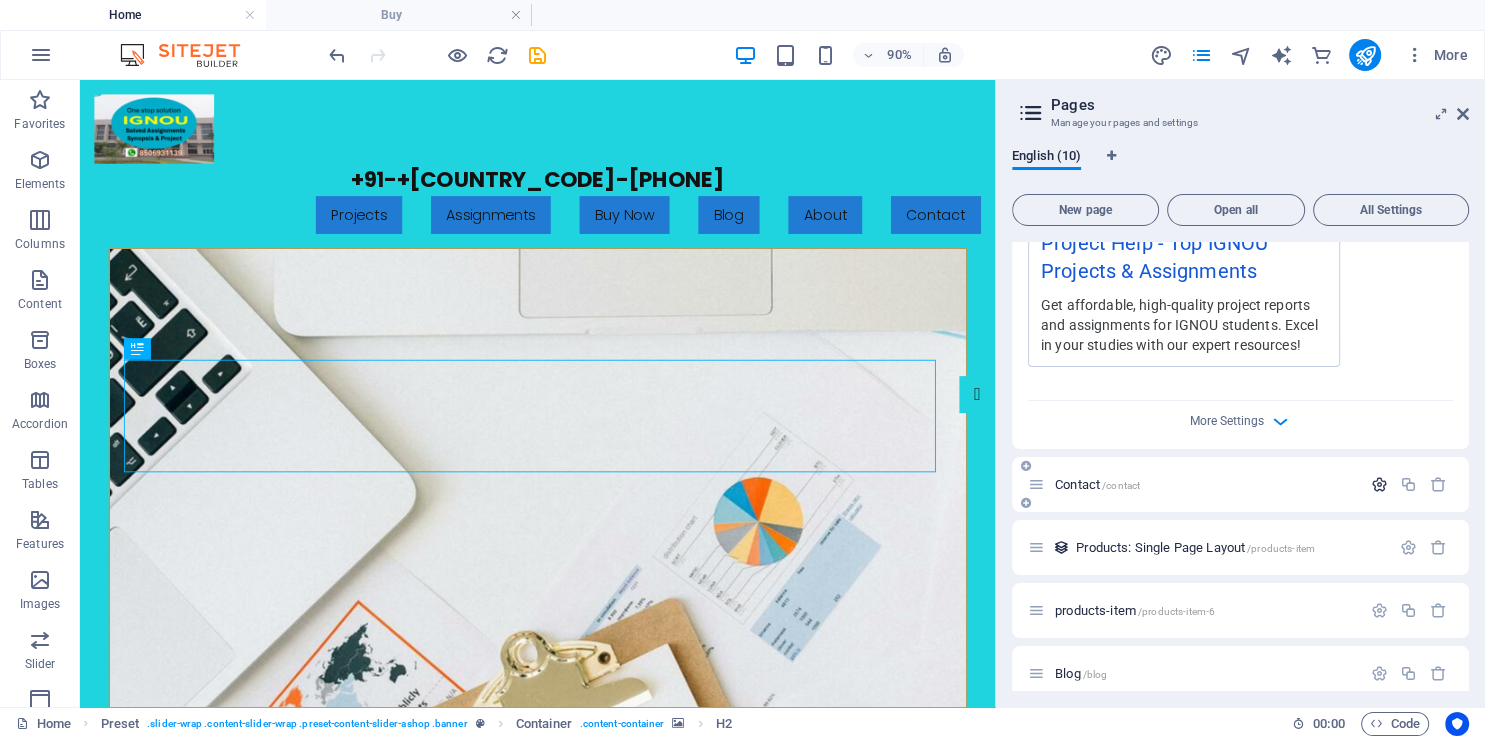 click at bounding box center (1379, 484) 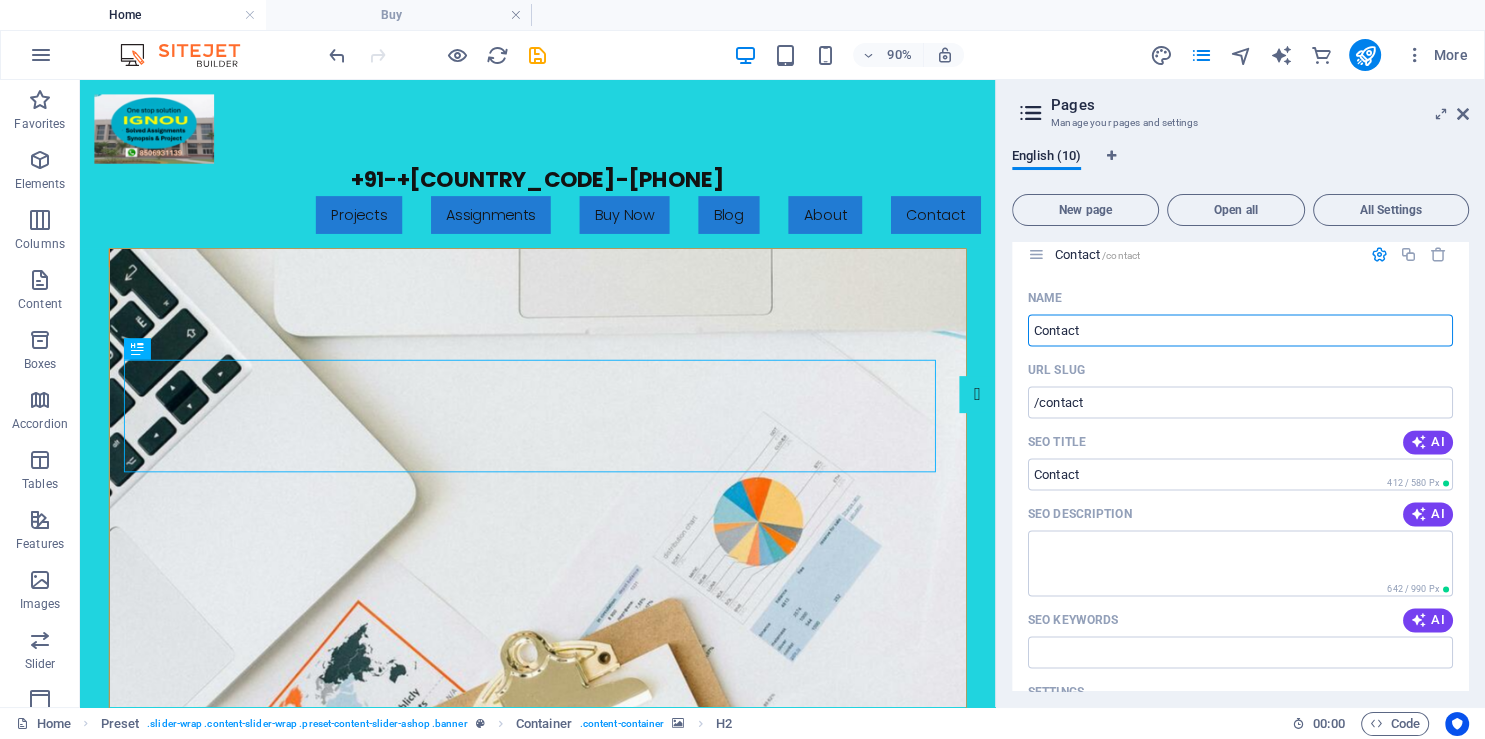 scroll, scrollTop: 2728, scrollLeft: 0, axis: vertical 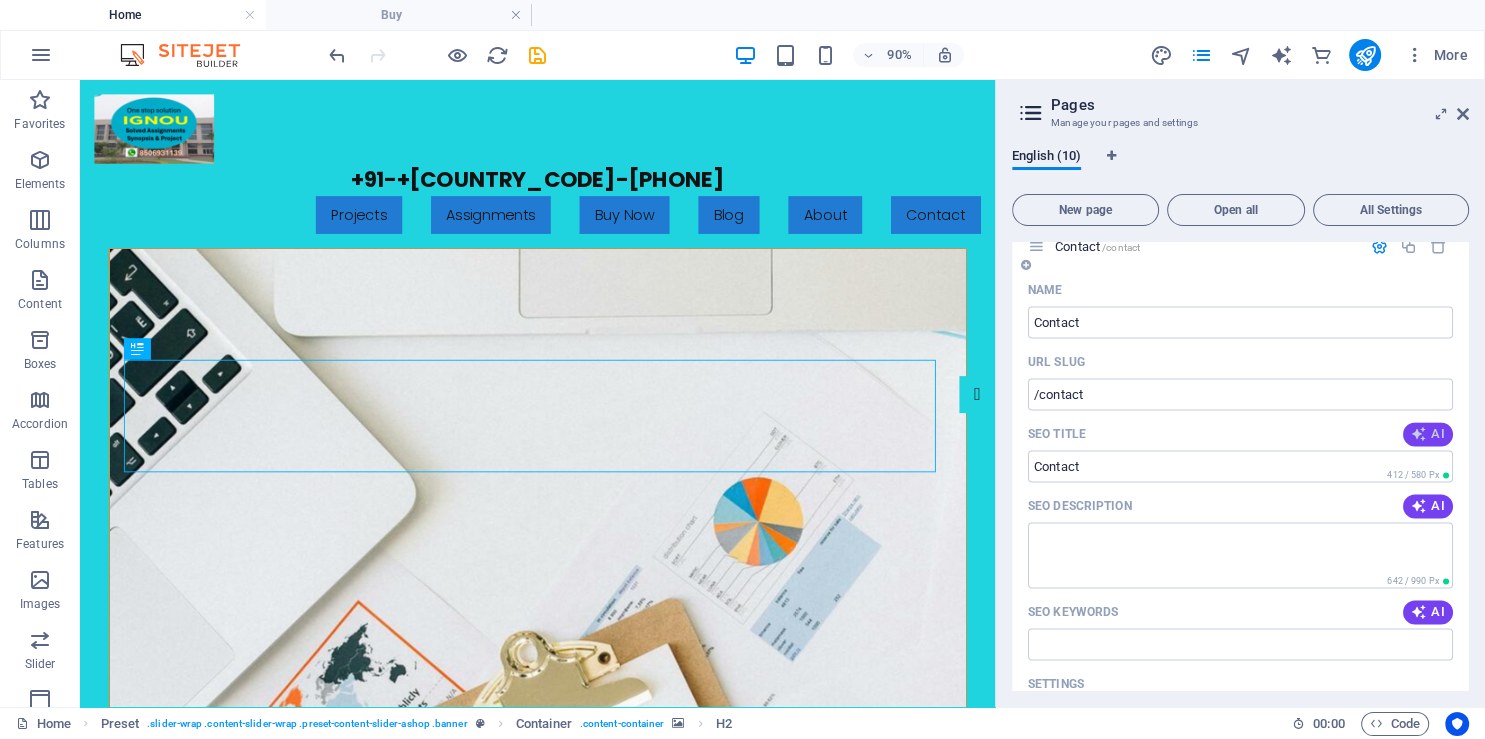 click at bounding box center (1419, 434) 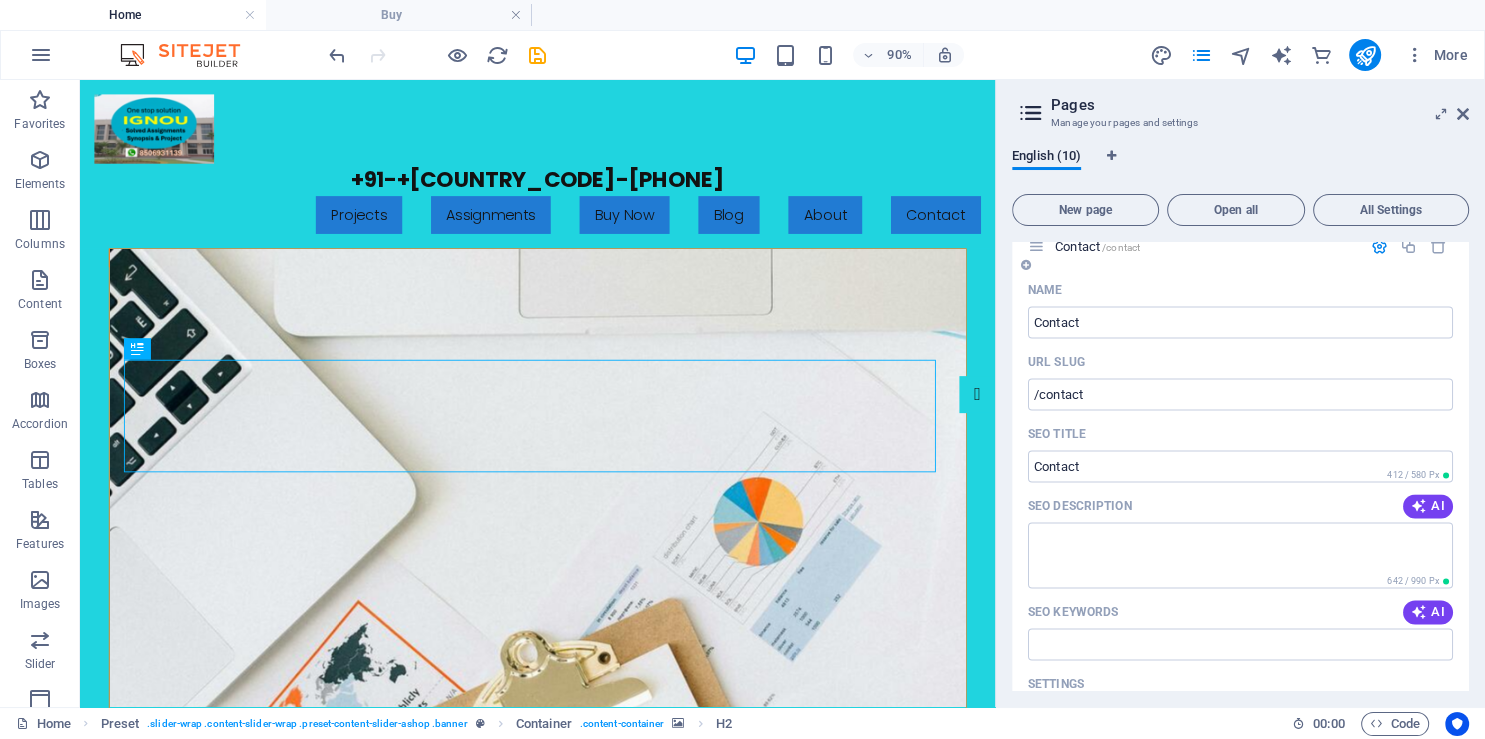 type on "Contact IGNOU Project Help" 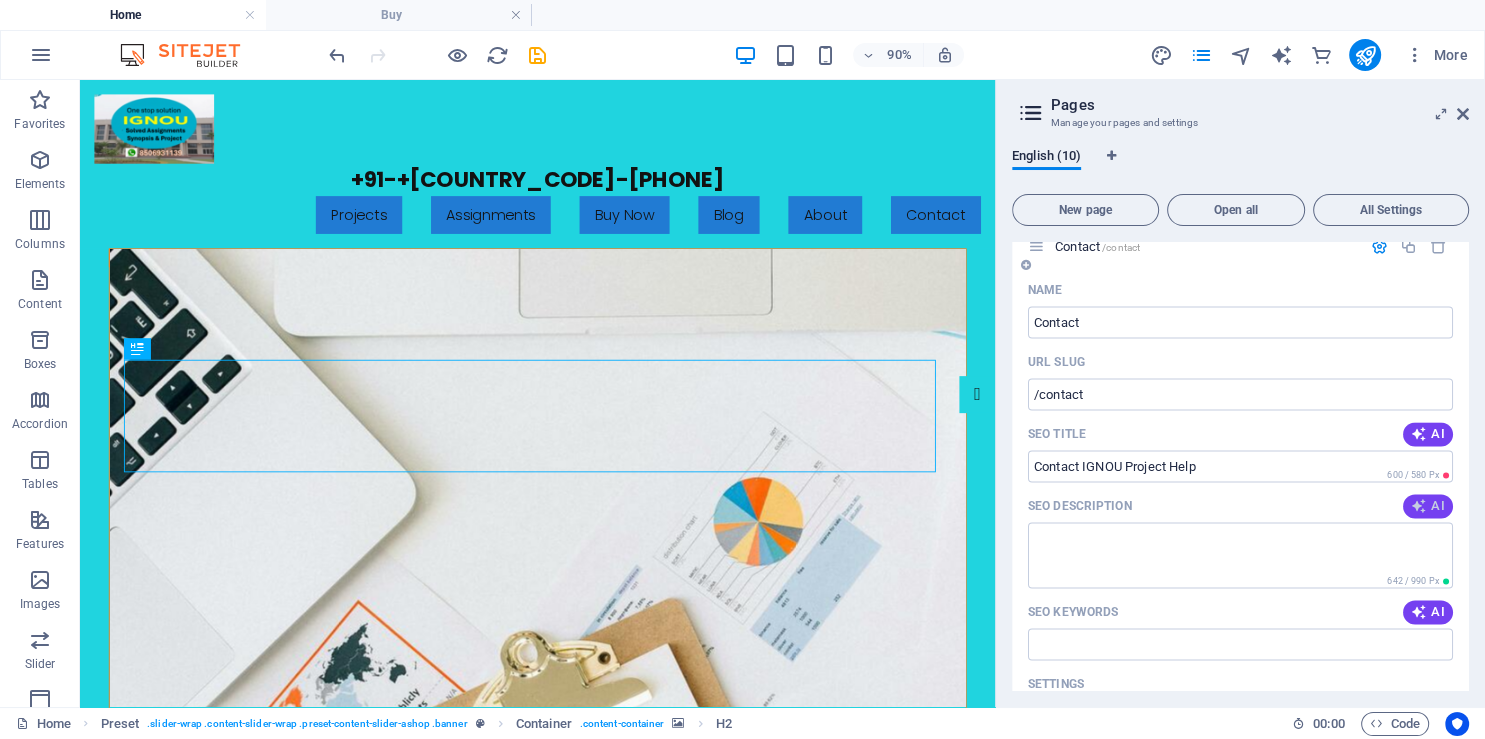 click at bounding box center (1419, 506) 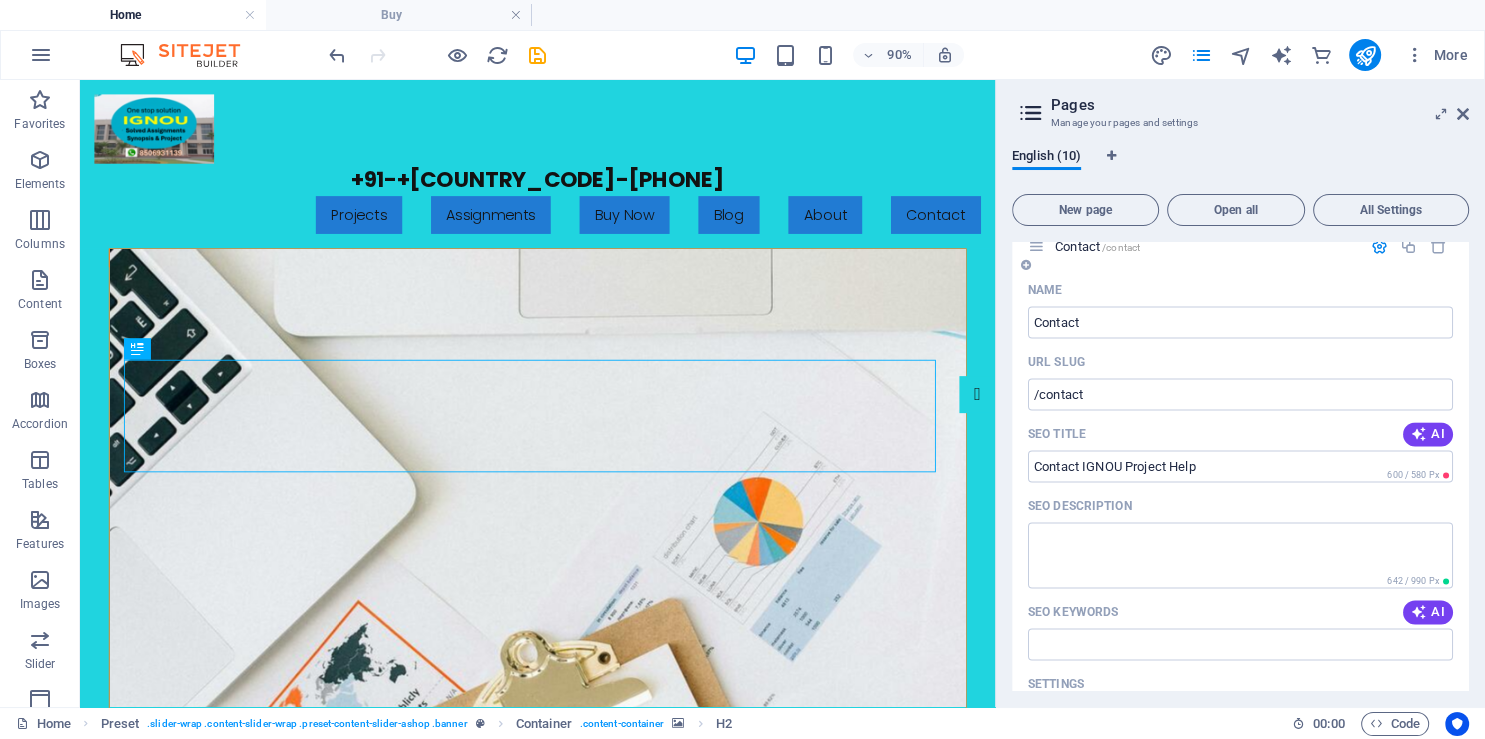 type on "Get affordable project reports and assignments for IGNOU students. Contact us via call, WhatsApp, or email for updates!" 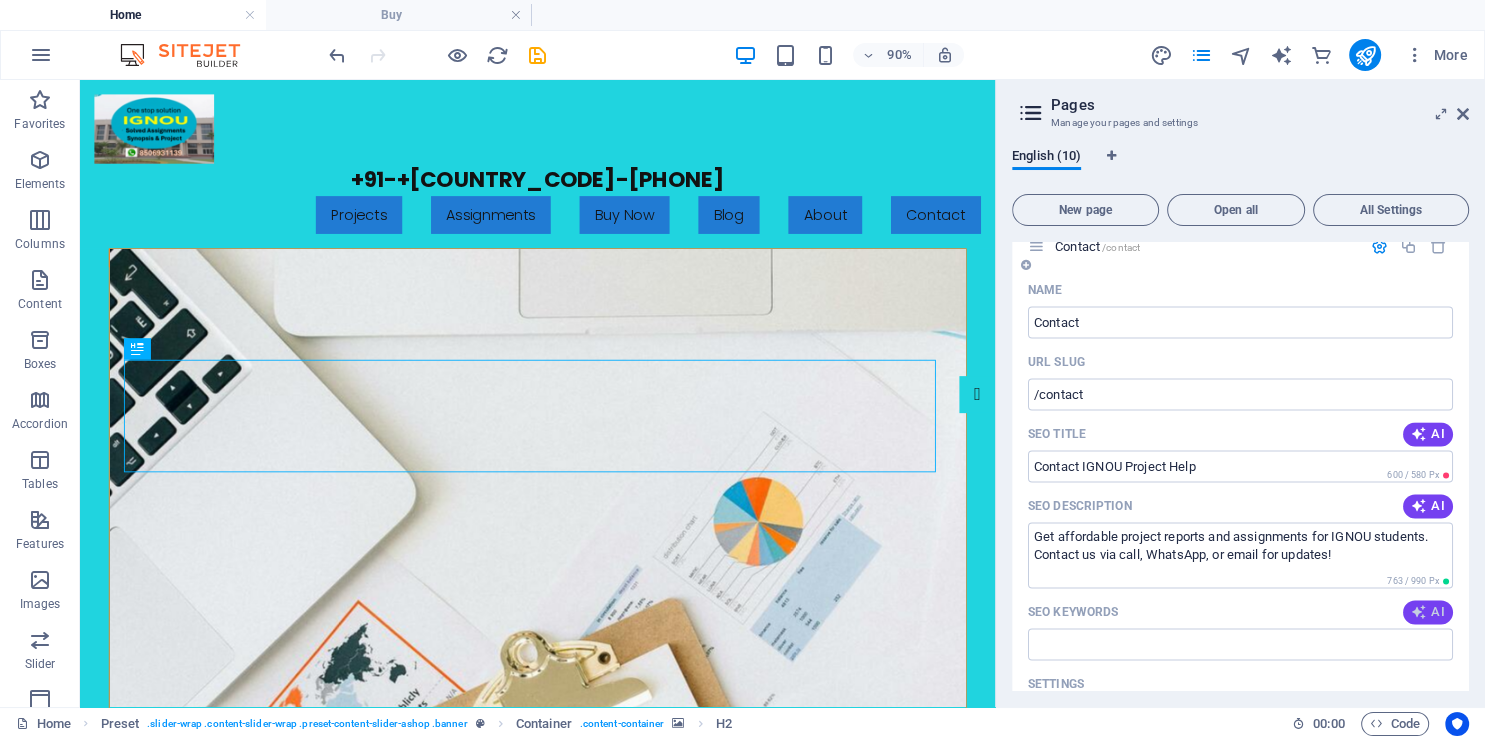 click at bounding box center [1419, 612] 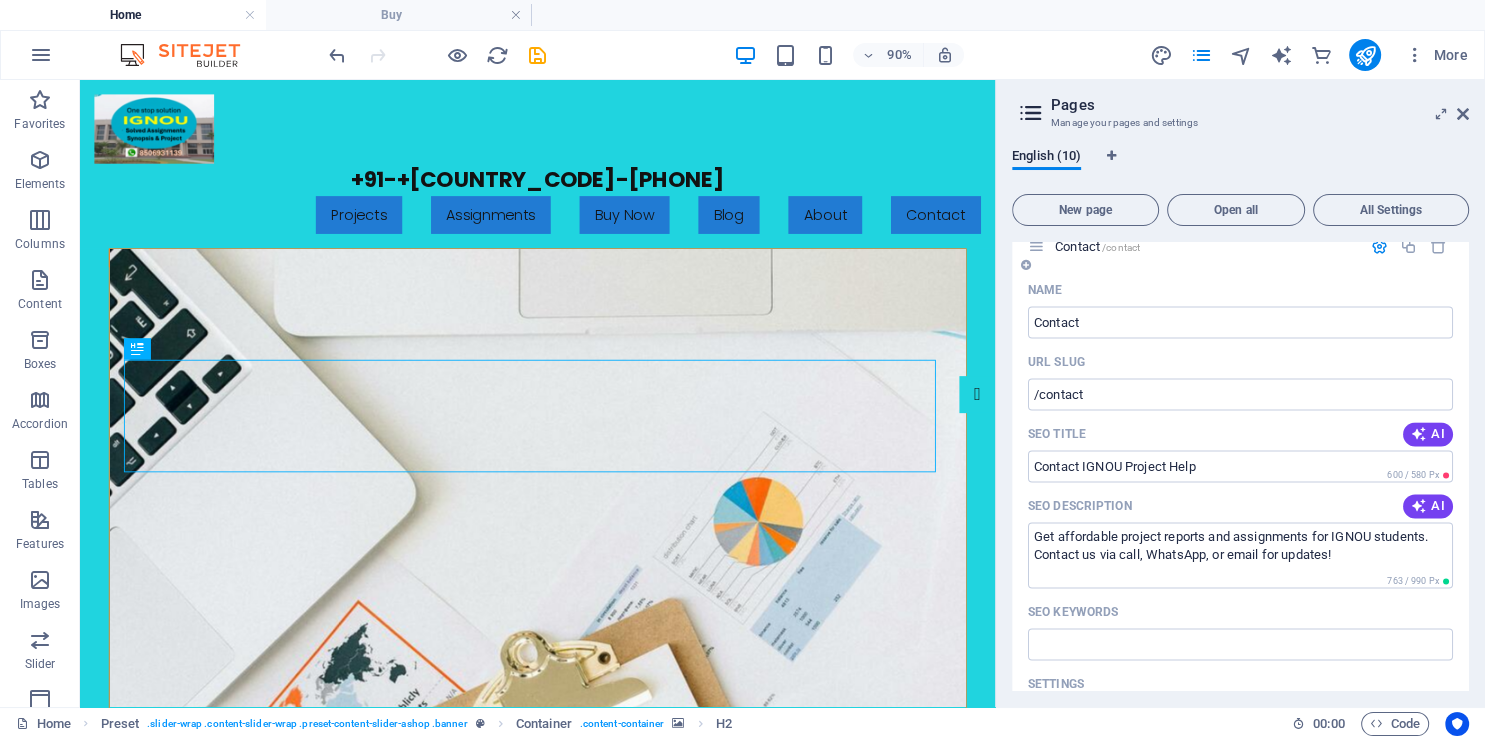 type on "IGNOU contact, project reports for IGNOU, IGNOU assignments, contact us IGNOU, Whatsapp updates IGNOU, [CITY] IGNOU assistance" 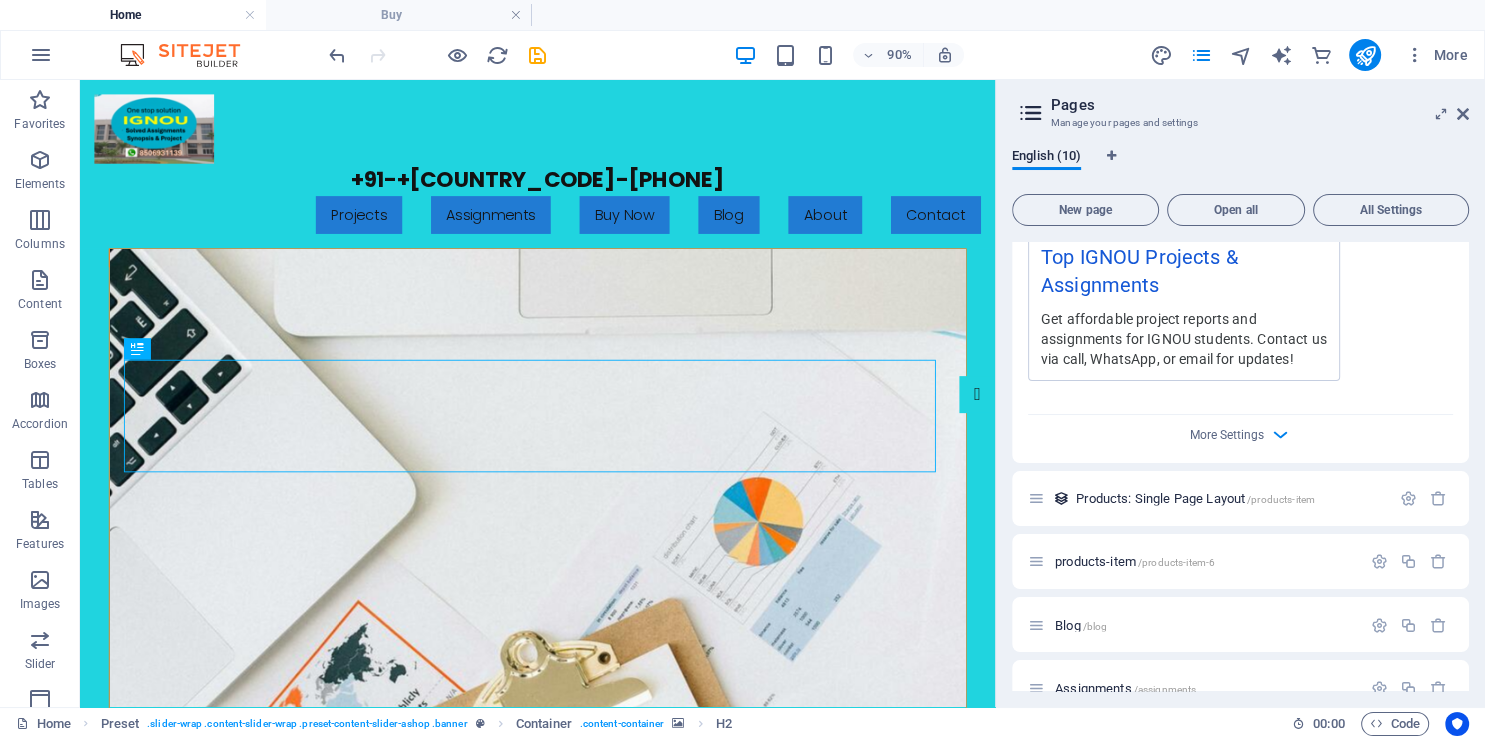scroll, scrollTop: 3396, scrollLeft: 0, axis: vertical 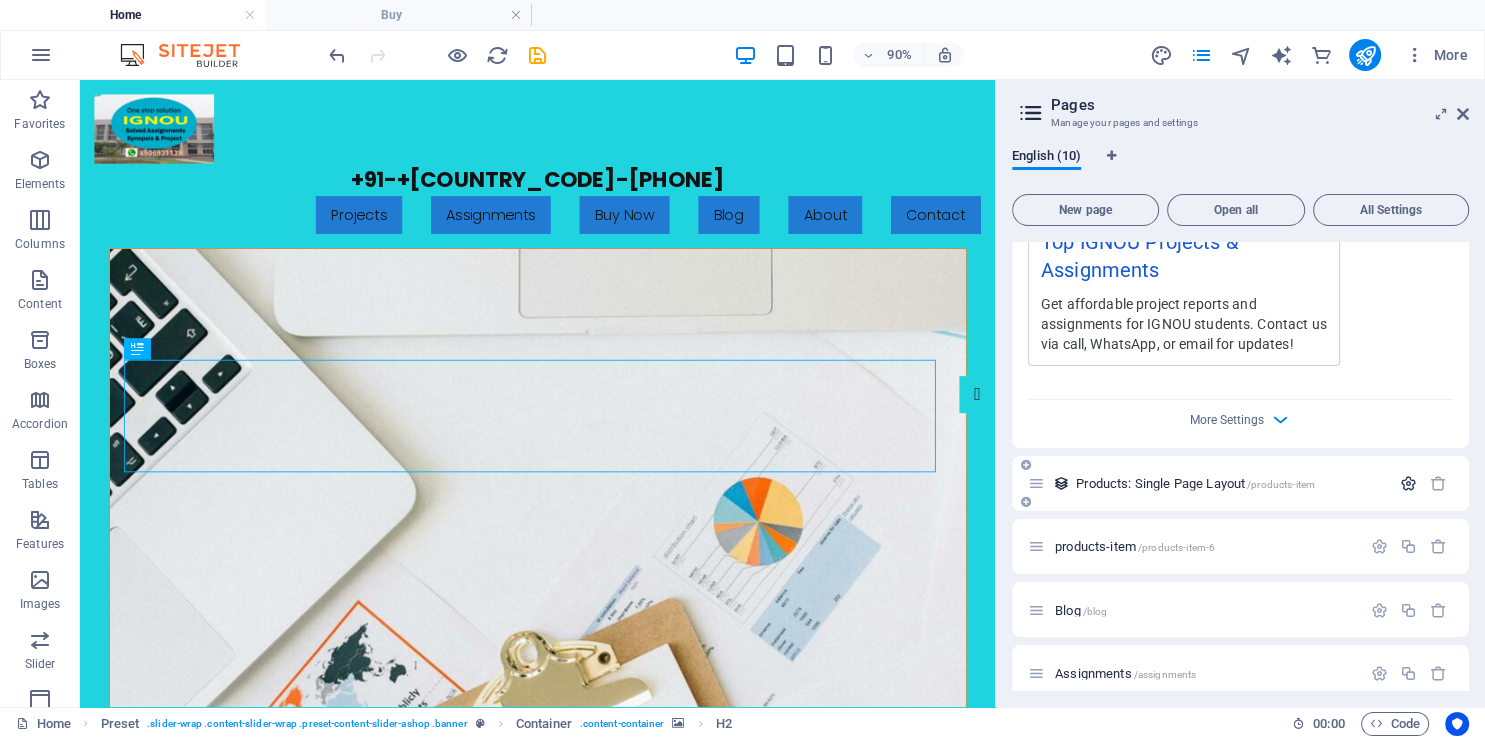 click at bounding box center (1408, 483) 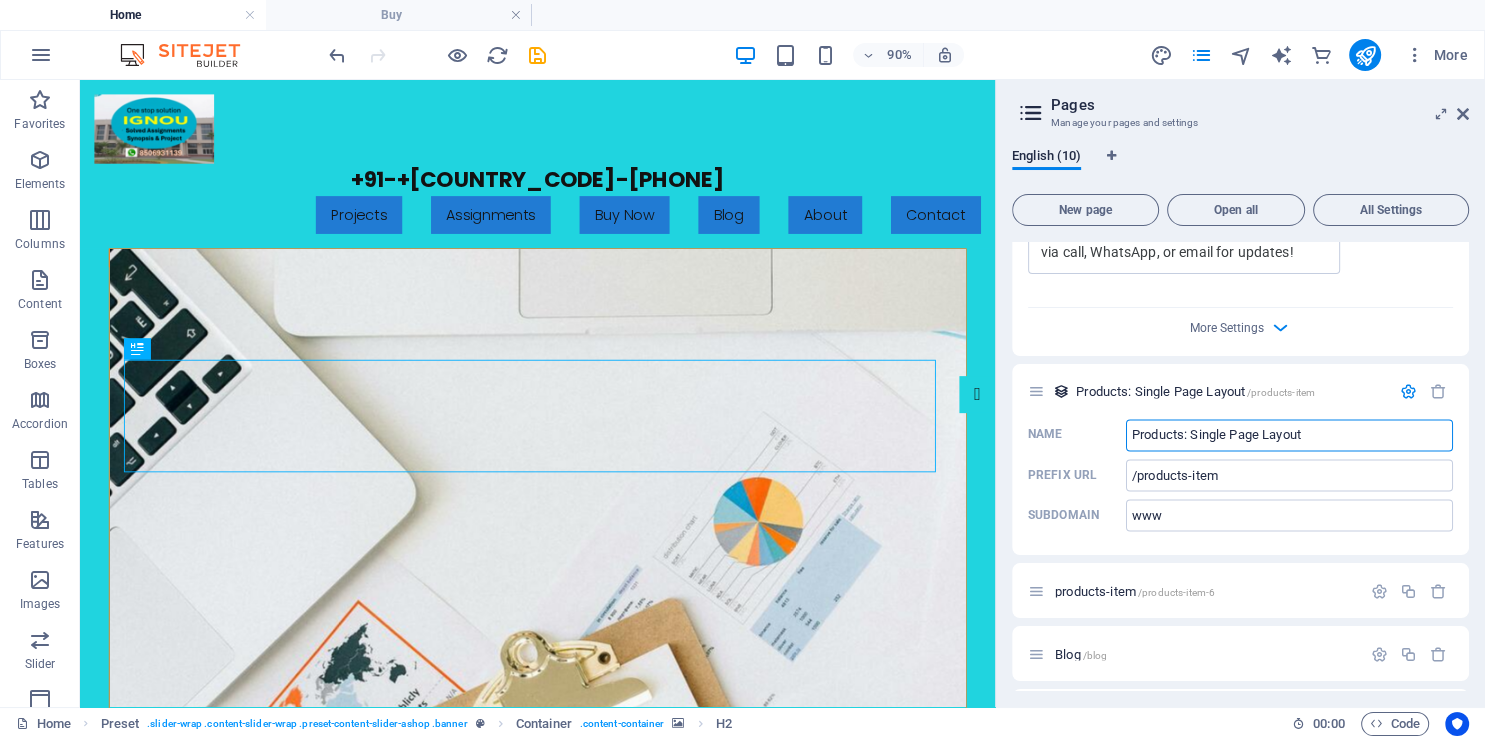 scroll, scrollTop: 3504, scrollLeft: 0, axis: vertical 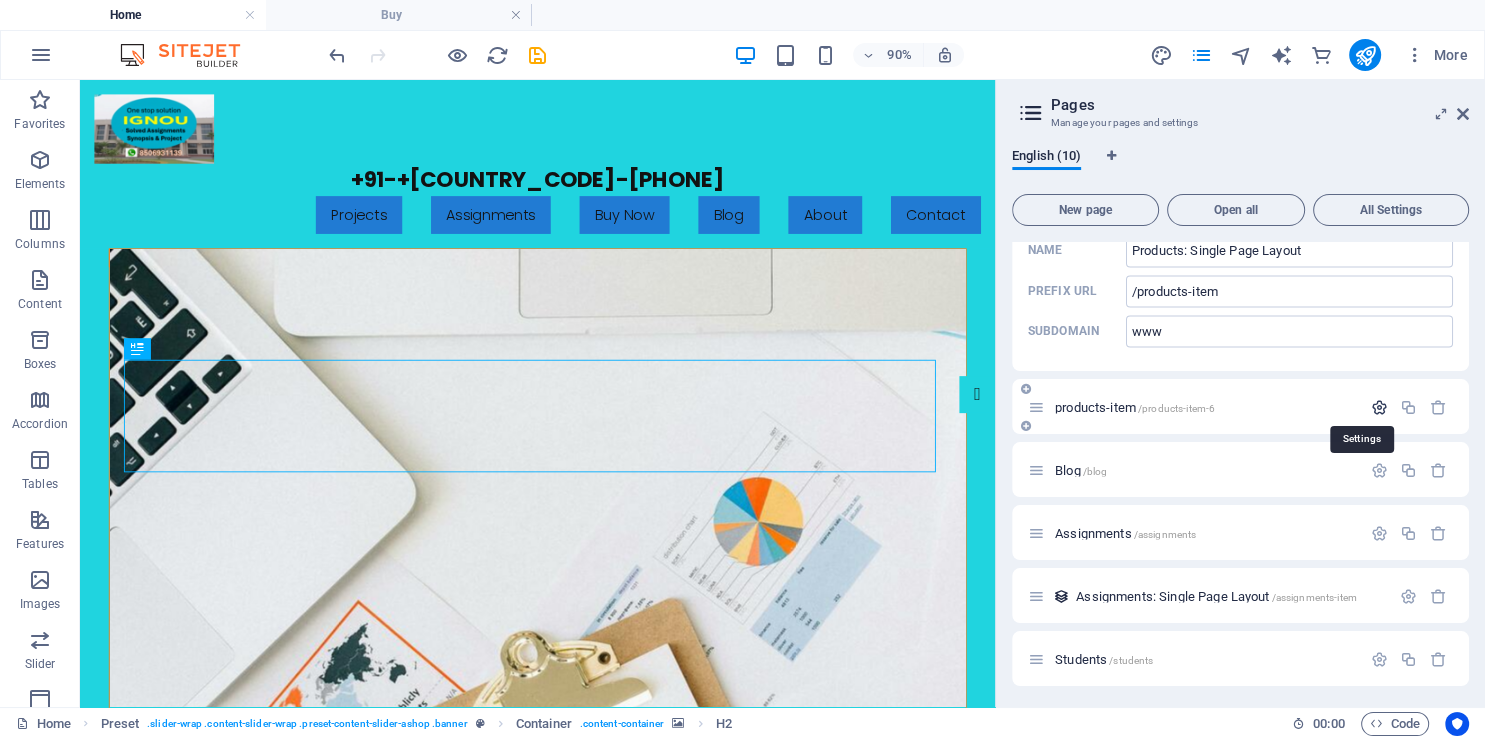 click at bounding box center (1379, 406) 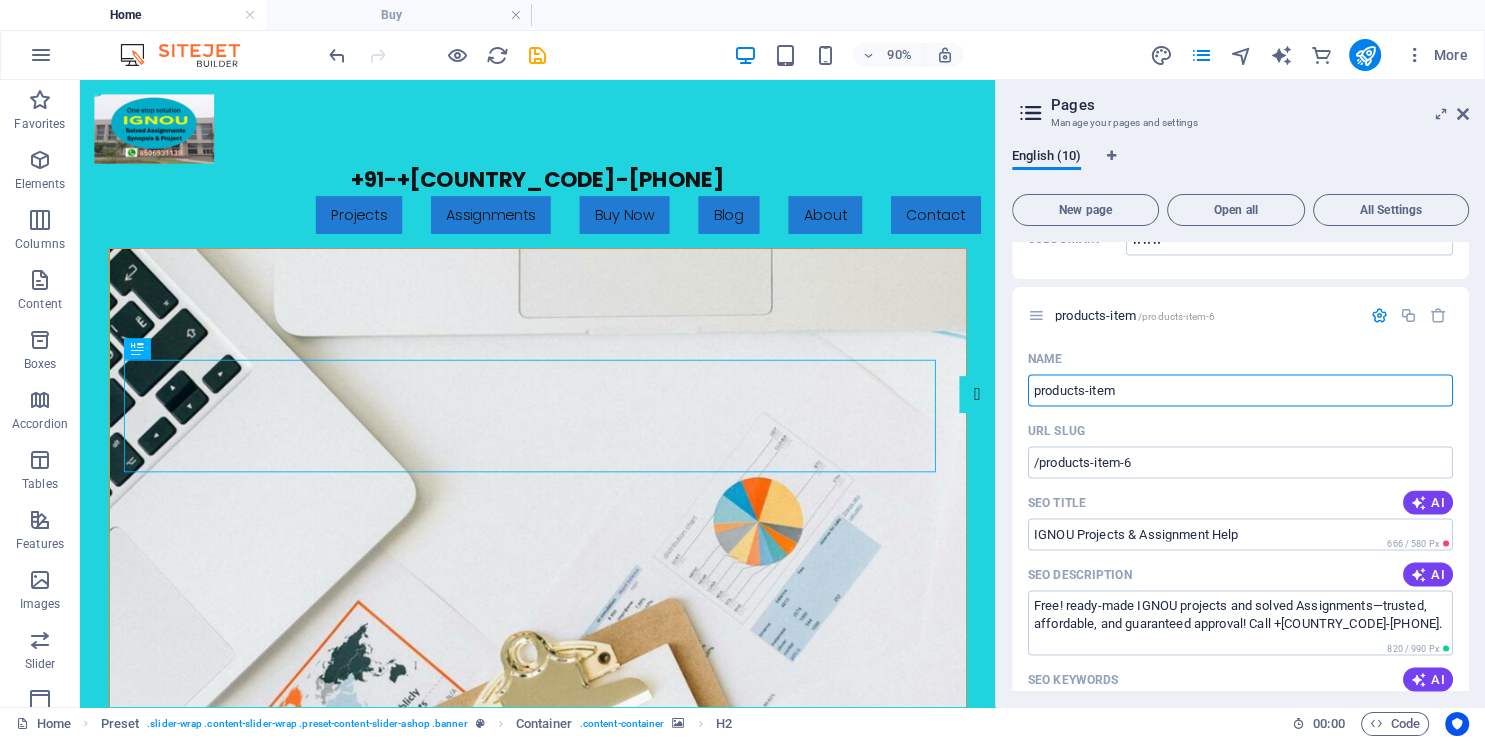 scroll, scrollTop: 3809, scrollLeft: 0, axis: vertical 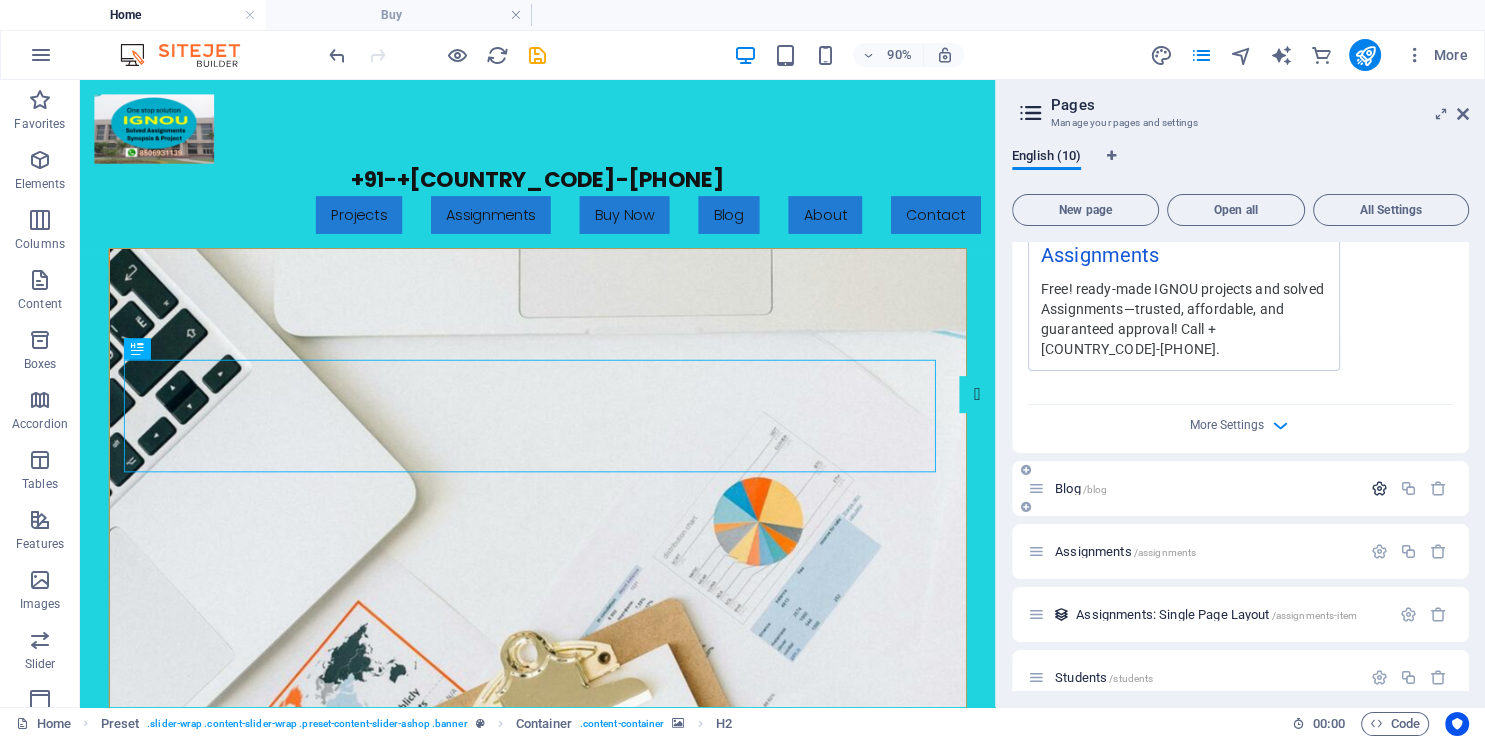 click at bounding box center (1379, 488) 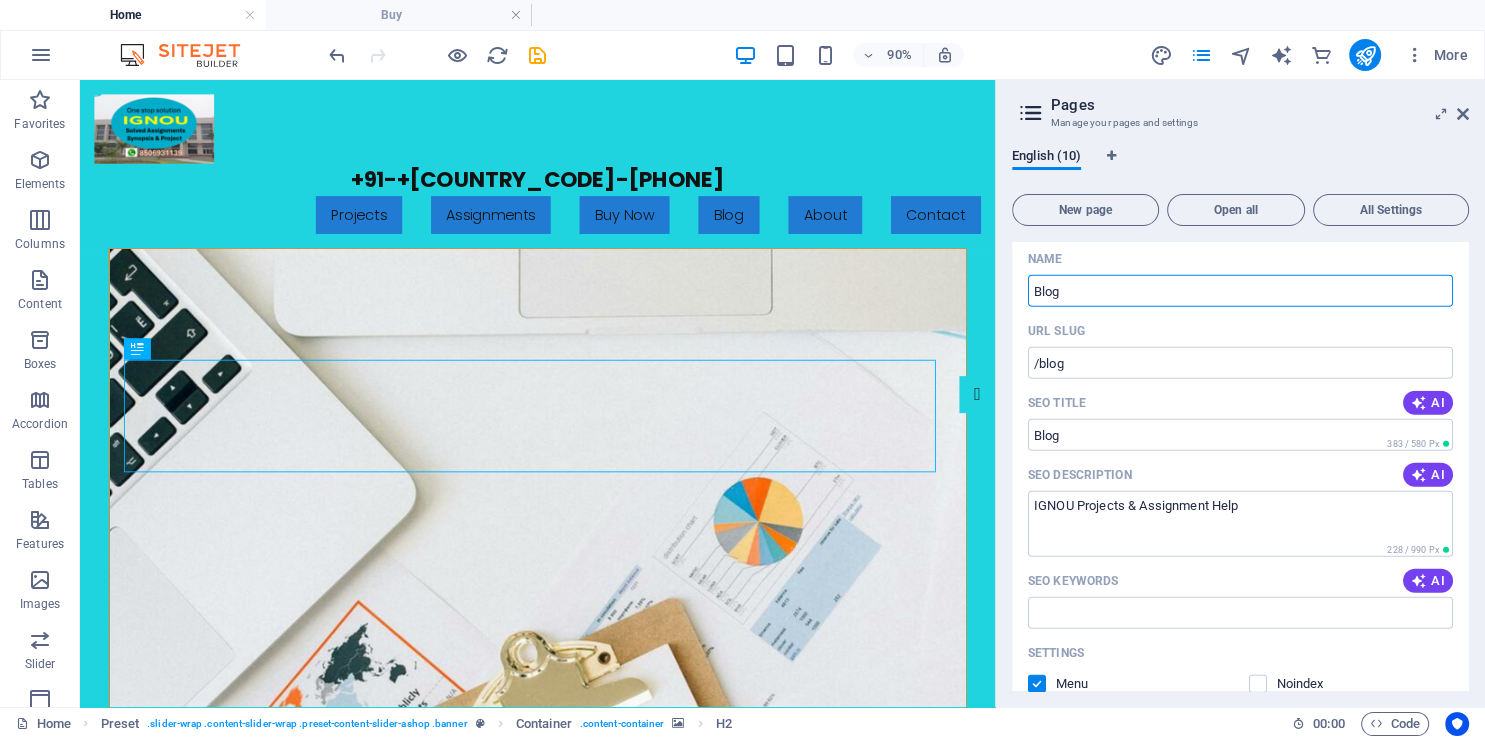 scroll, scrollTop: 4788, scrollLeft: 0, axis: vertical 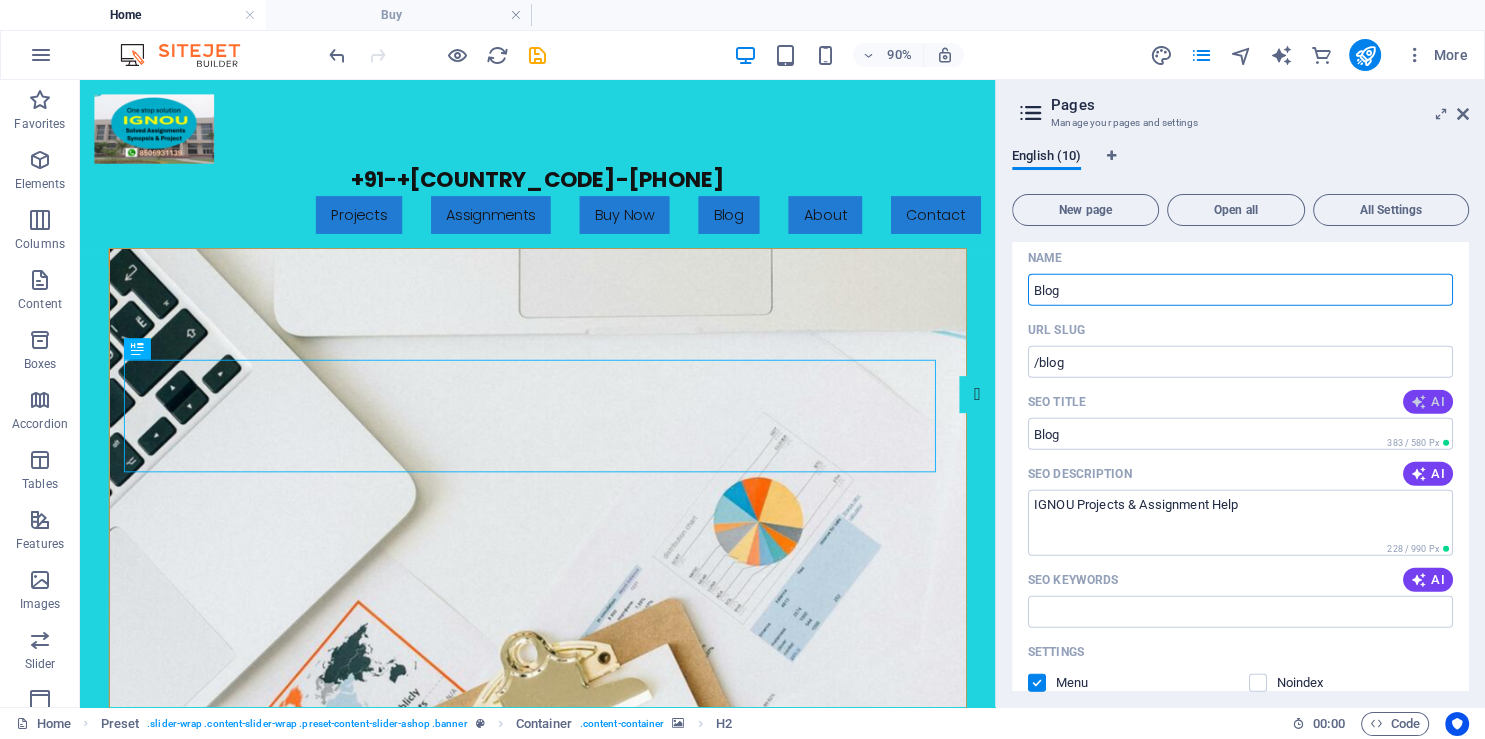 click at bounding box center [1419, 402] 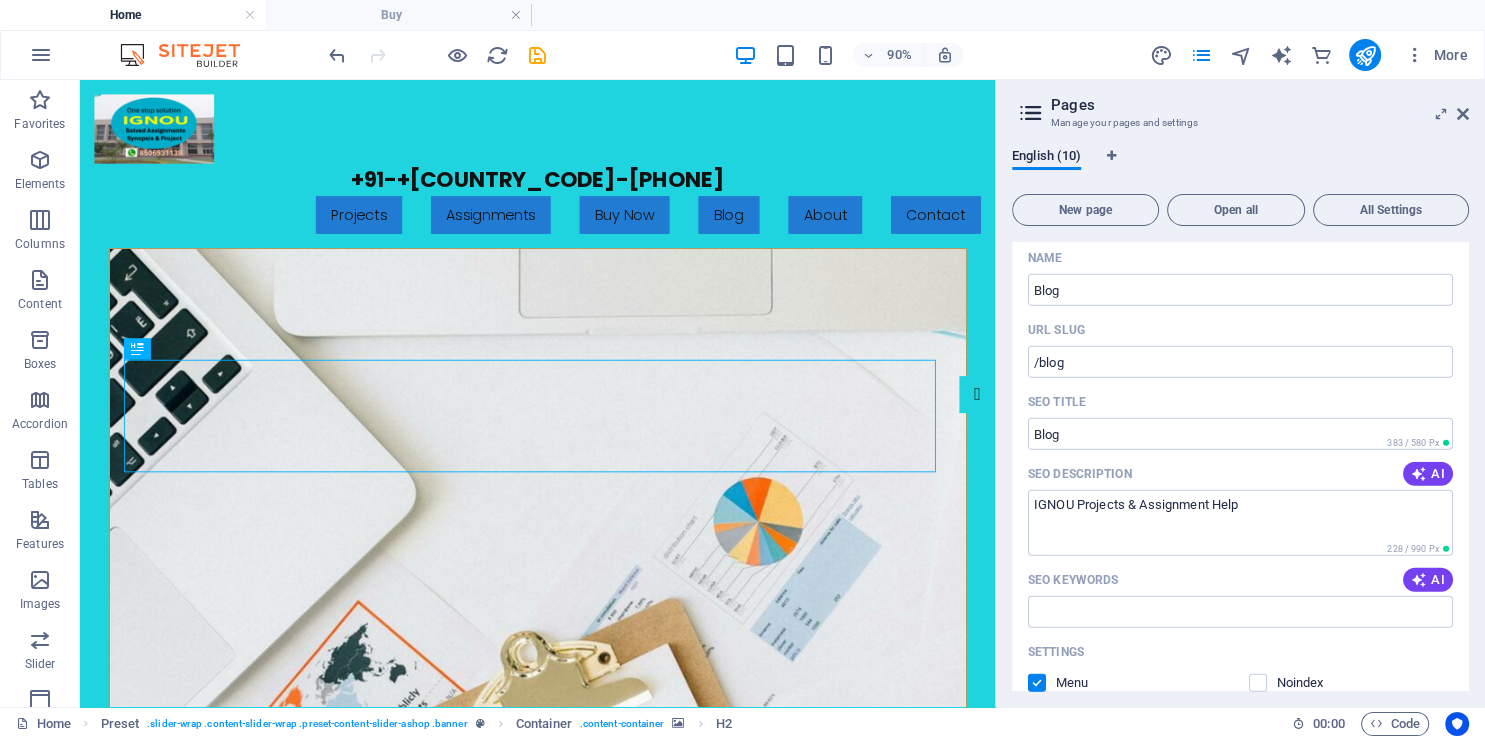 type on "IGNOU Project Report Guide" 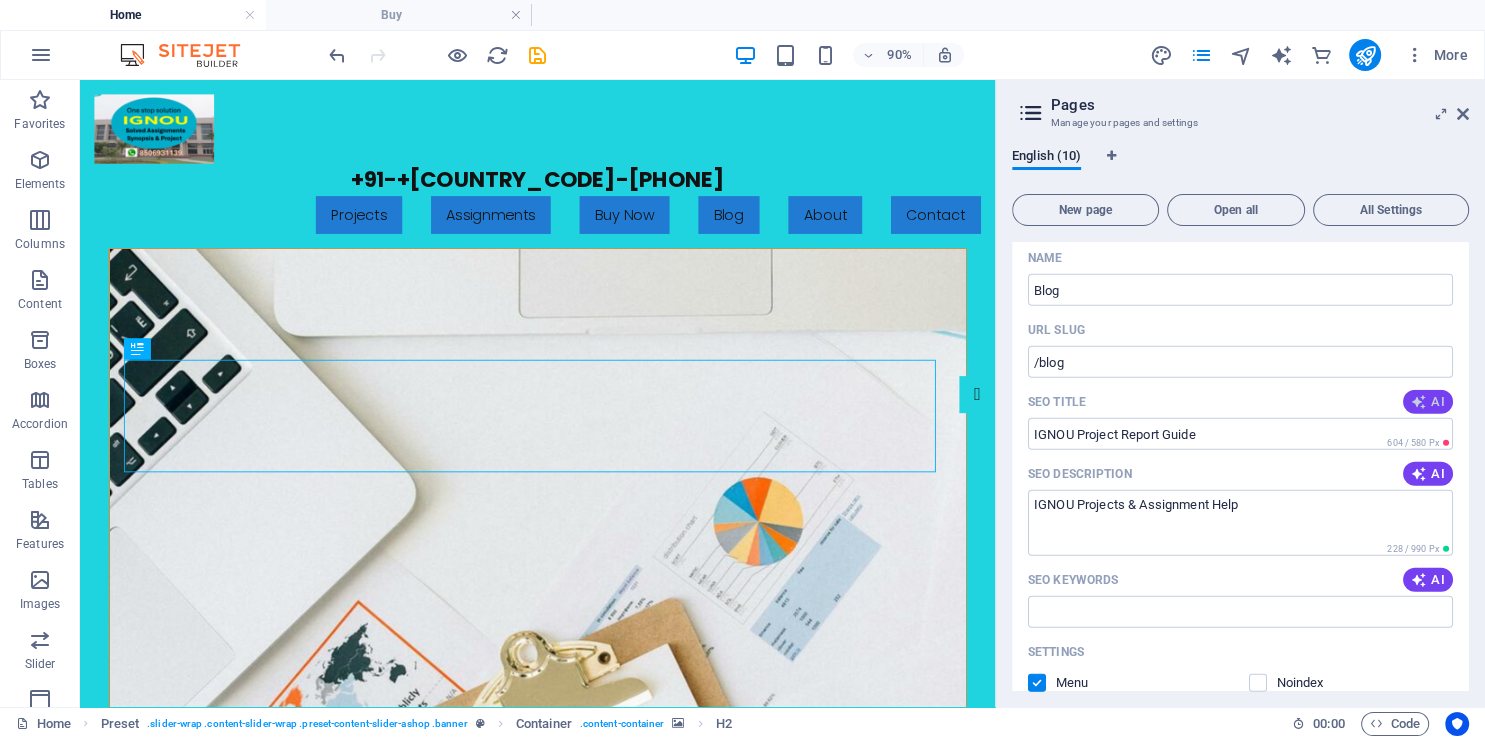 click at bounding box center (1419, 402) 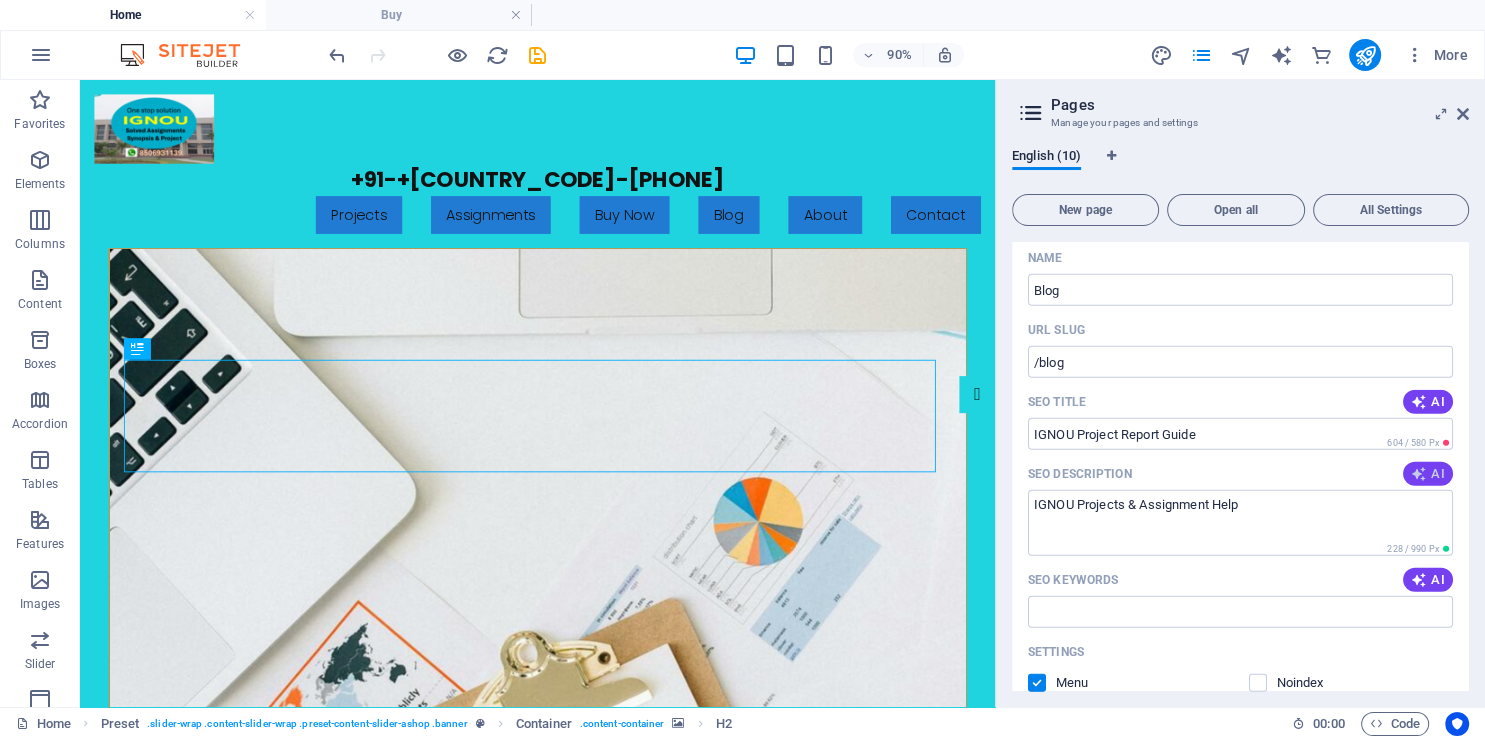 click at bounding box center (1419, 474) 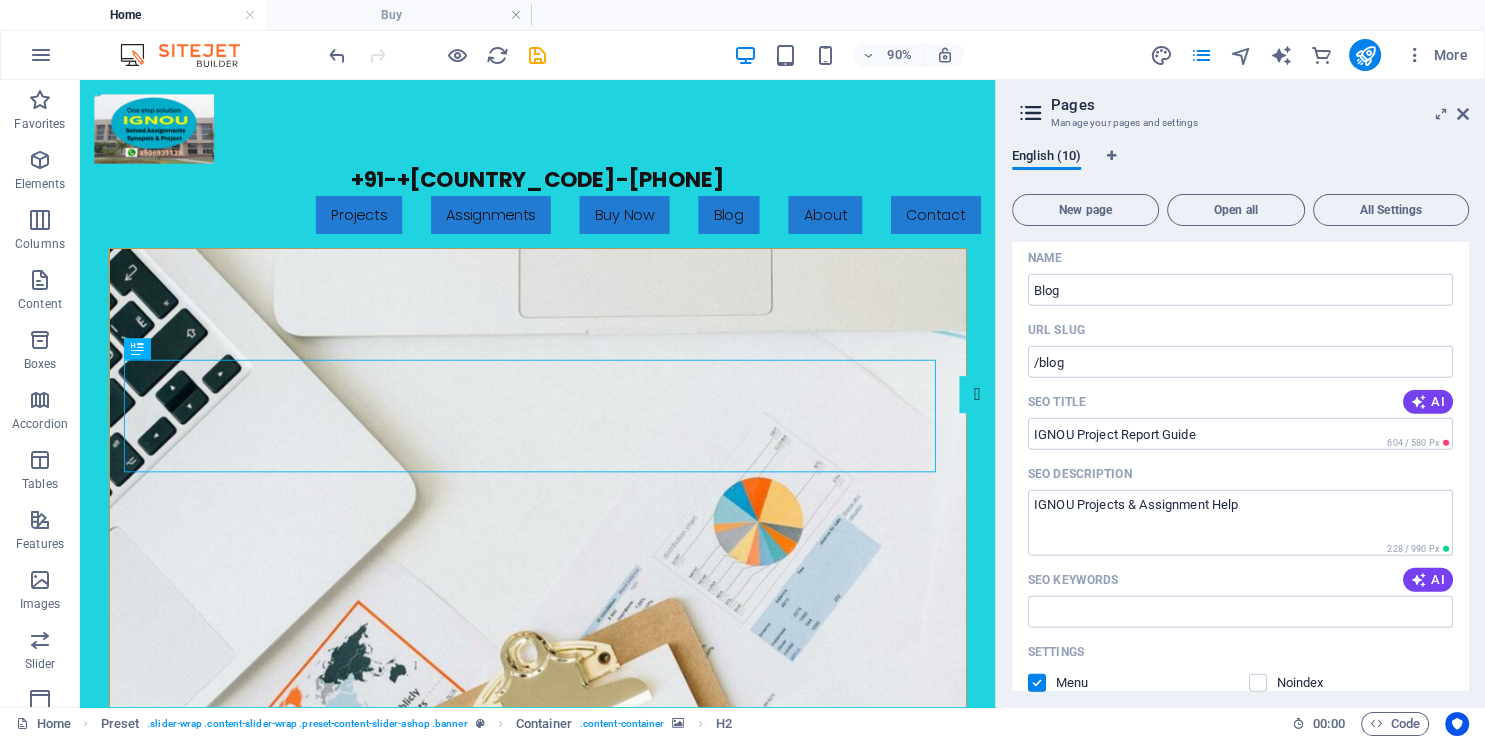 type on "Easily prepare your IGNOU project synopsis and report with our step-by-step guide. Get expert tips and support today!" 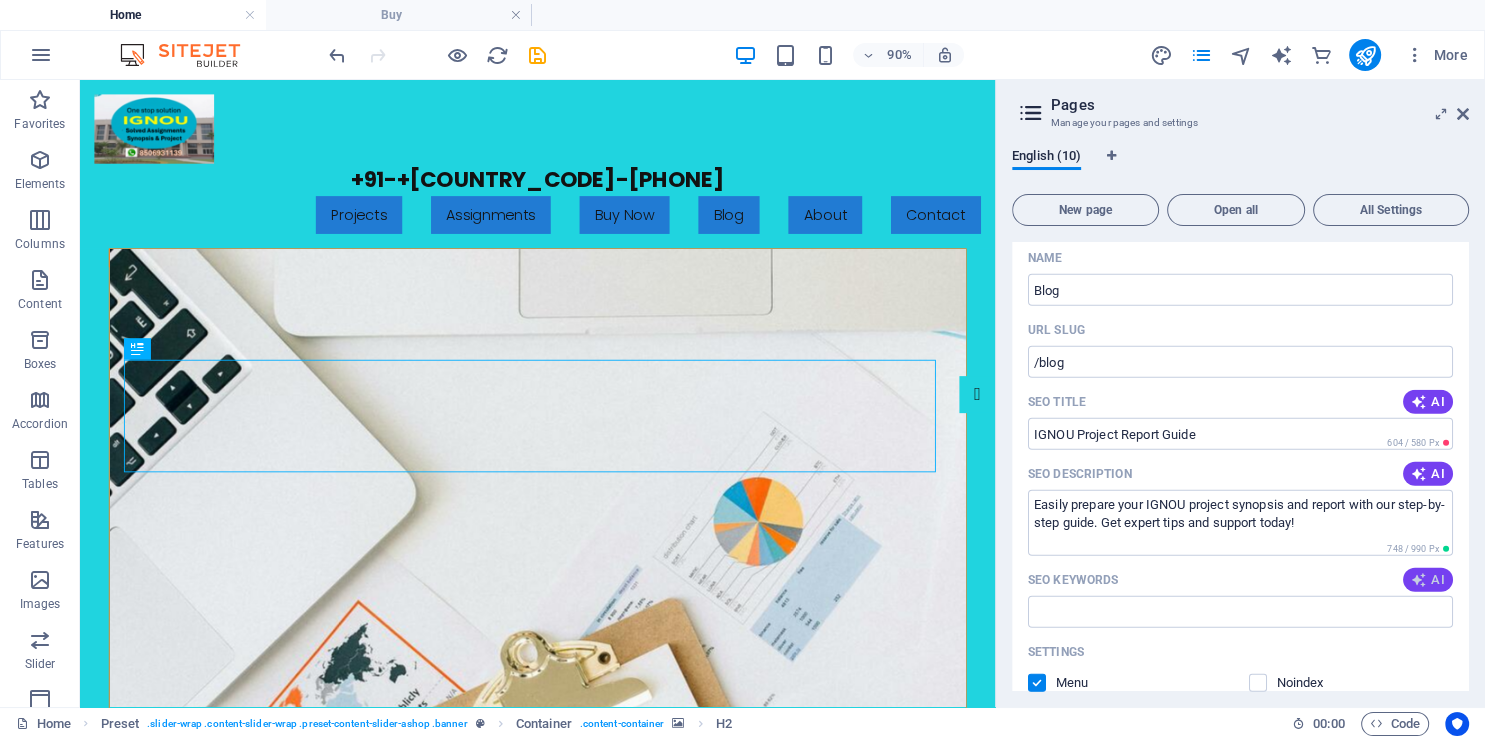 click at bounding box center [1419, 580] 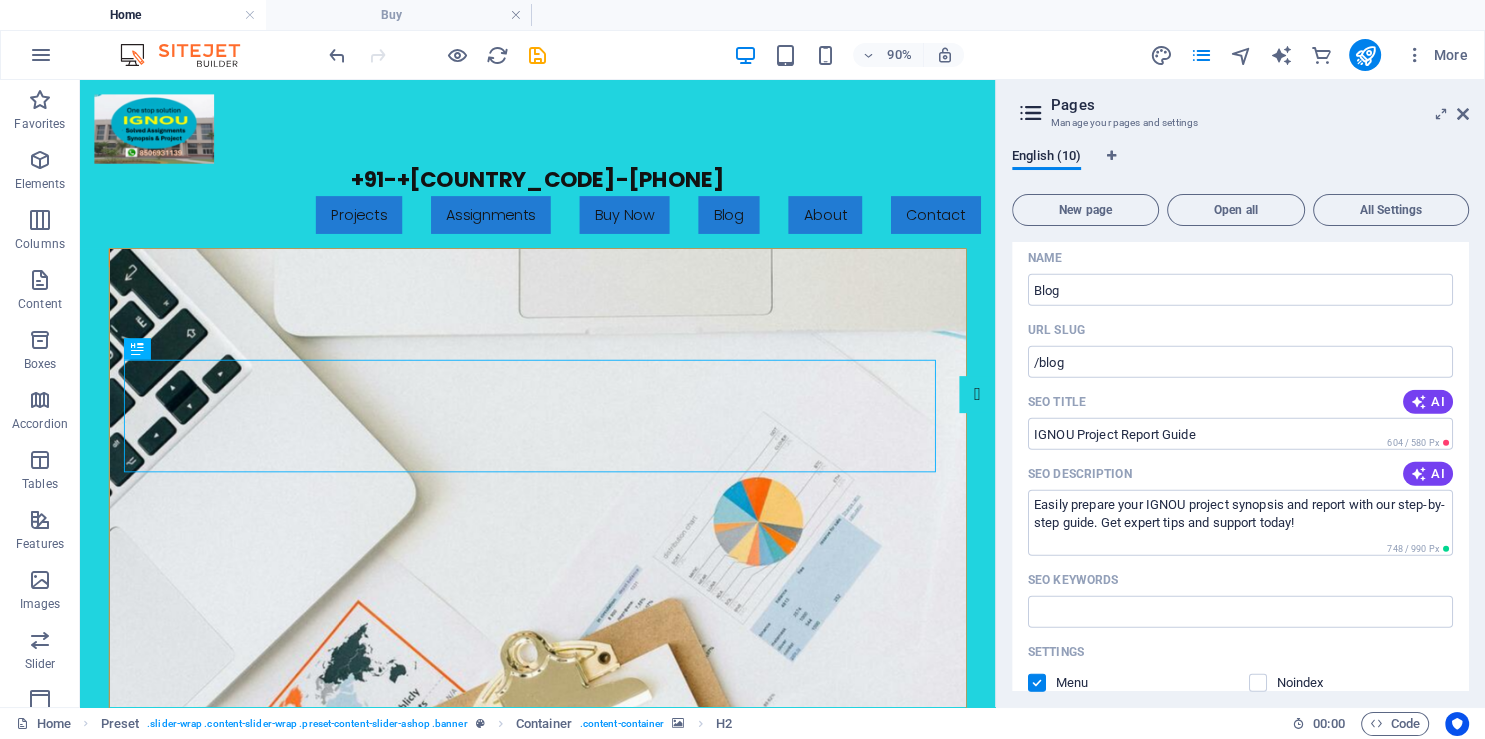 type on "IGNOU project report, project synopsis preparation, research methodology, IGNOU submission guidelines, project report structure, academic writing for IGNOU" 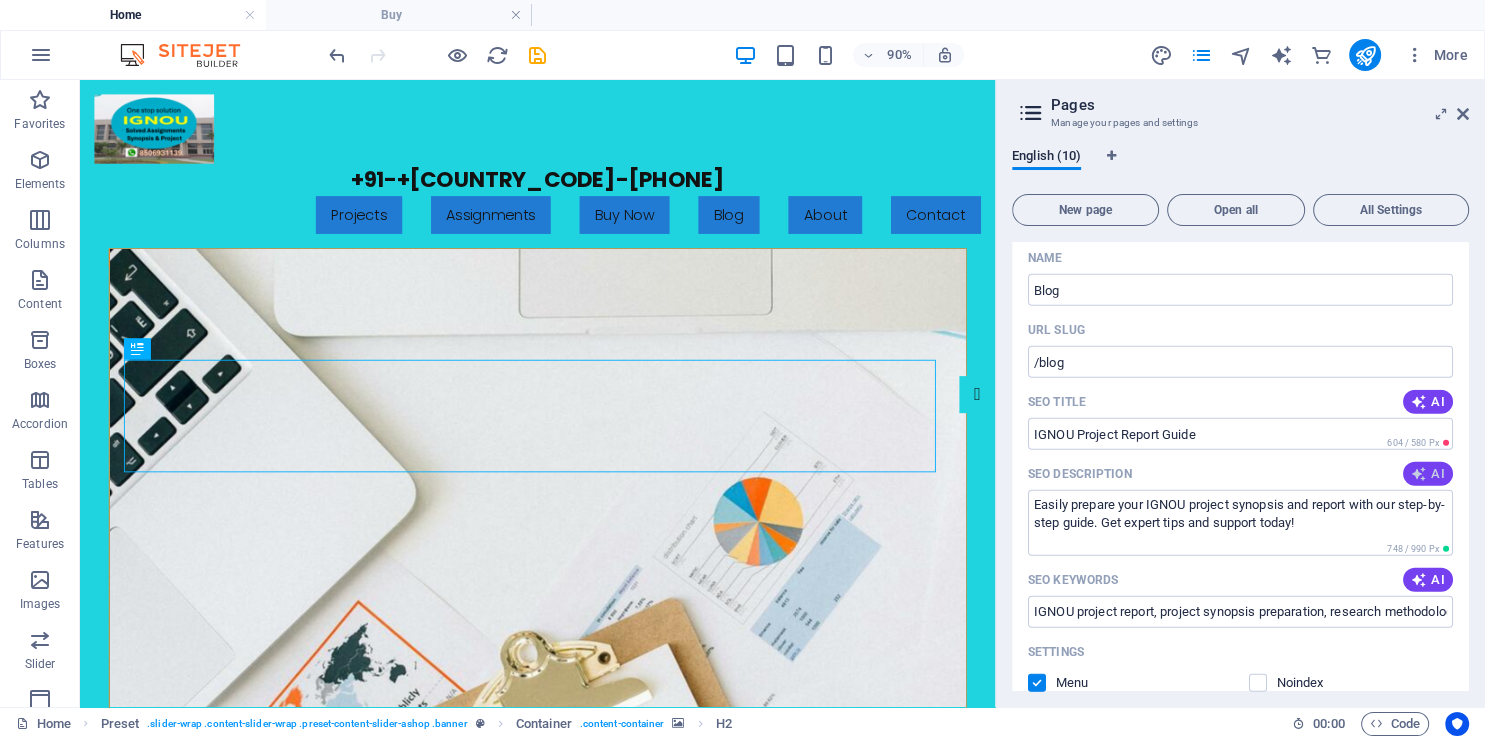 click at bounding box center (1418, 473) 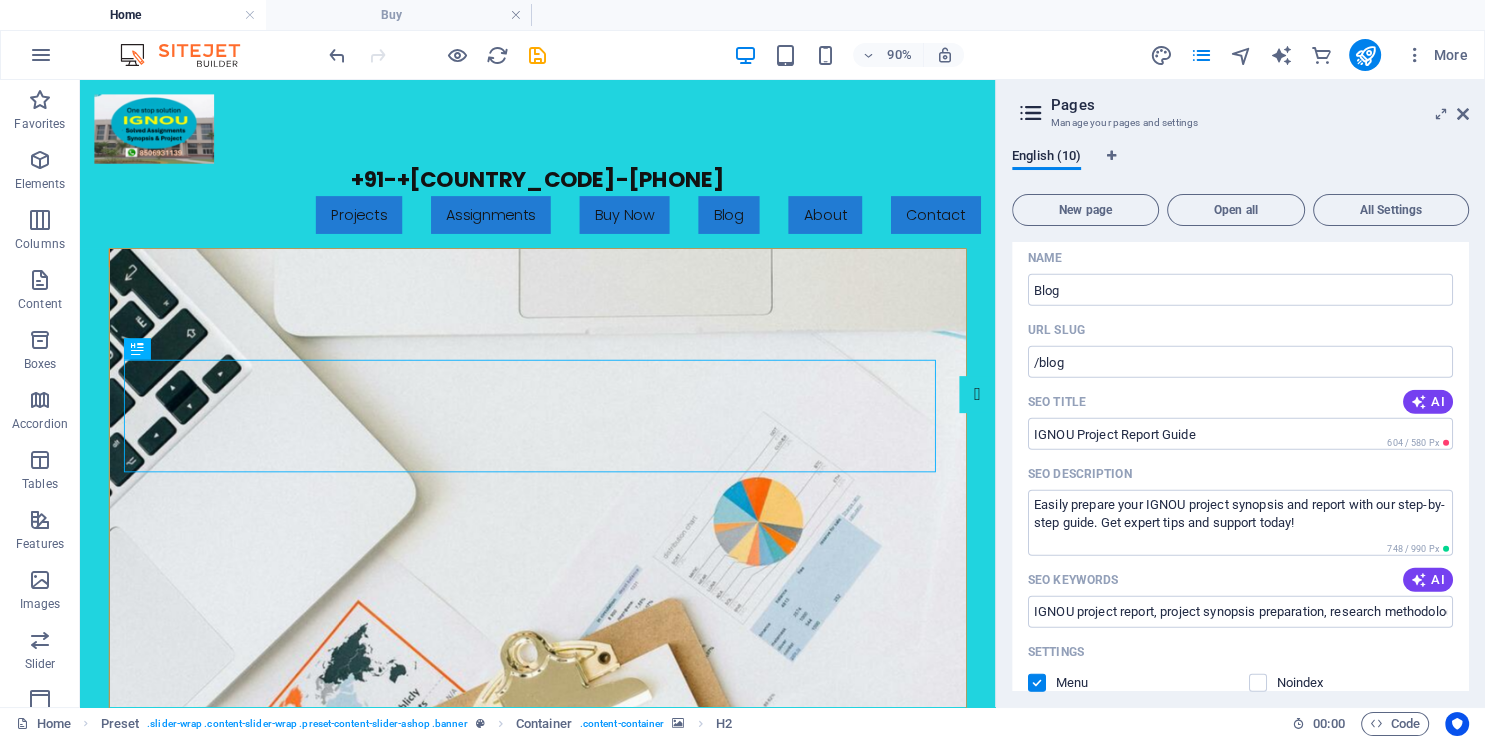 type on "Get expert guidance on preparing your IGNOU project synopsis and report. Clear steps for success! Call +[COUNTRY_CODE]-[PHONE]." 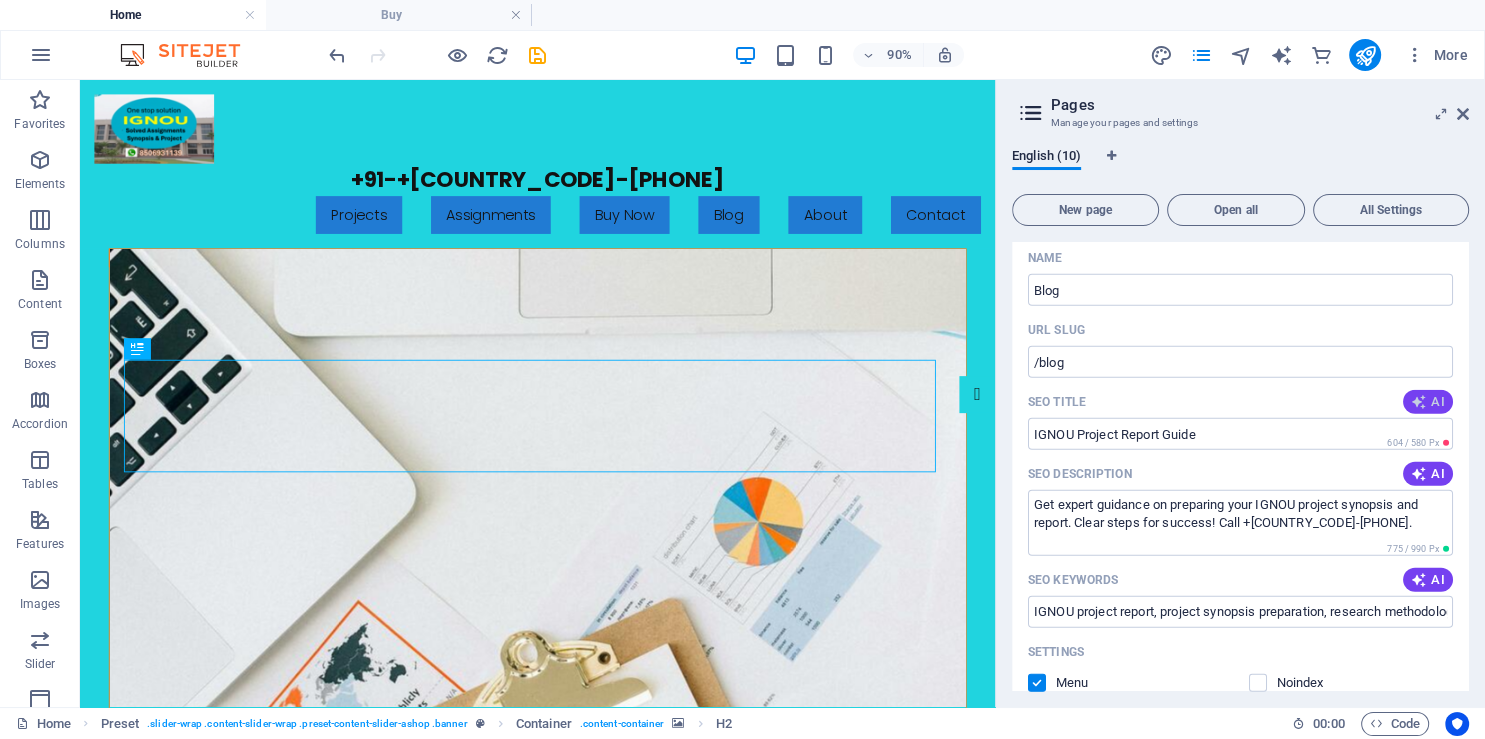 click at bounding box center (1419, 402) 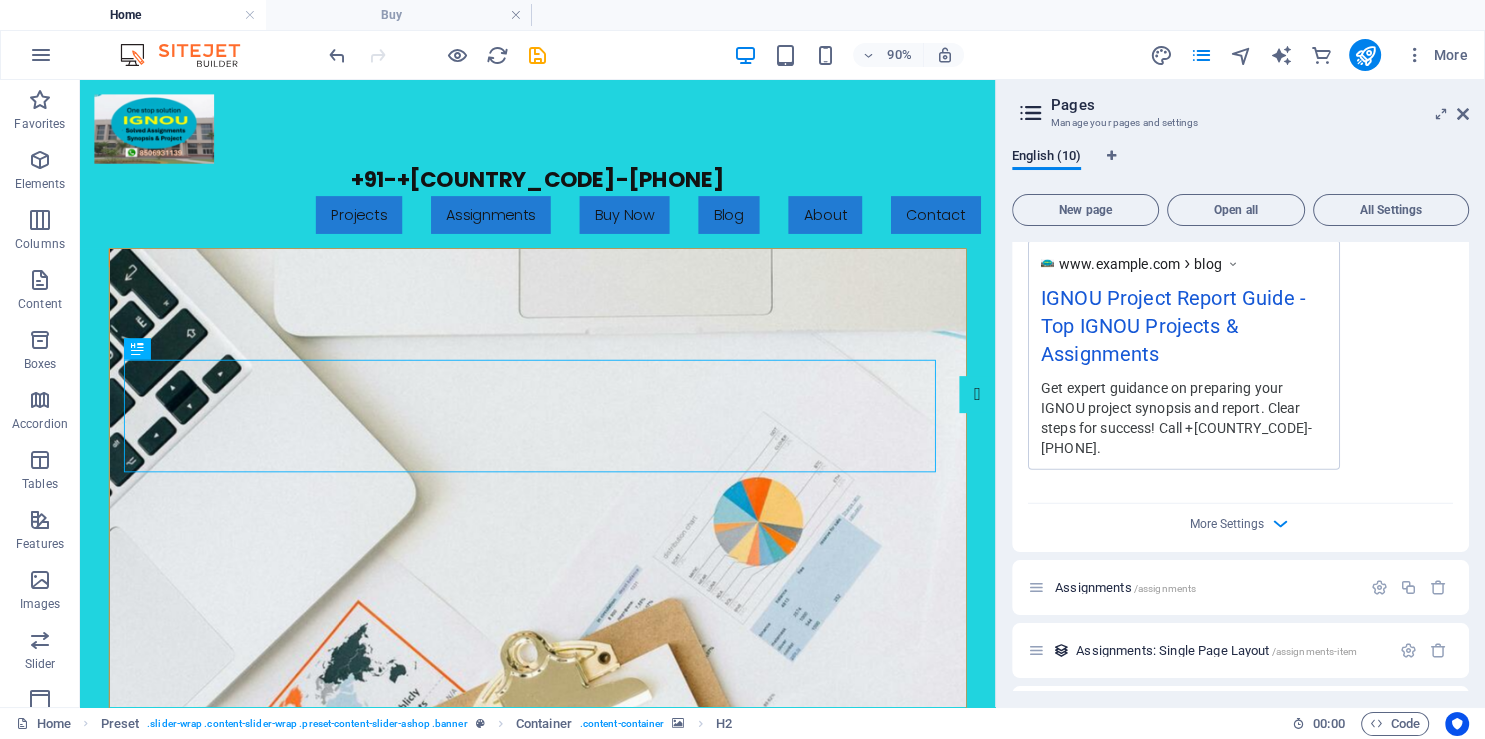 scroll, scrollTop: 5355, scrollLeft: 0, axis: vertical 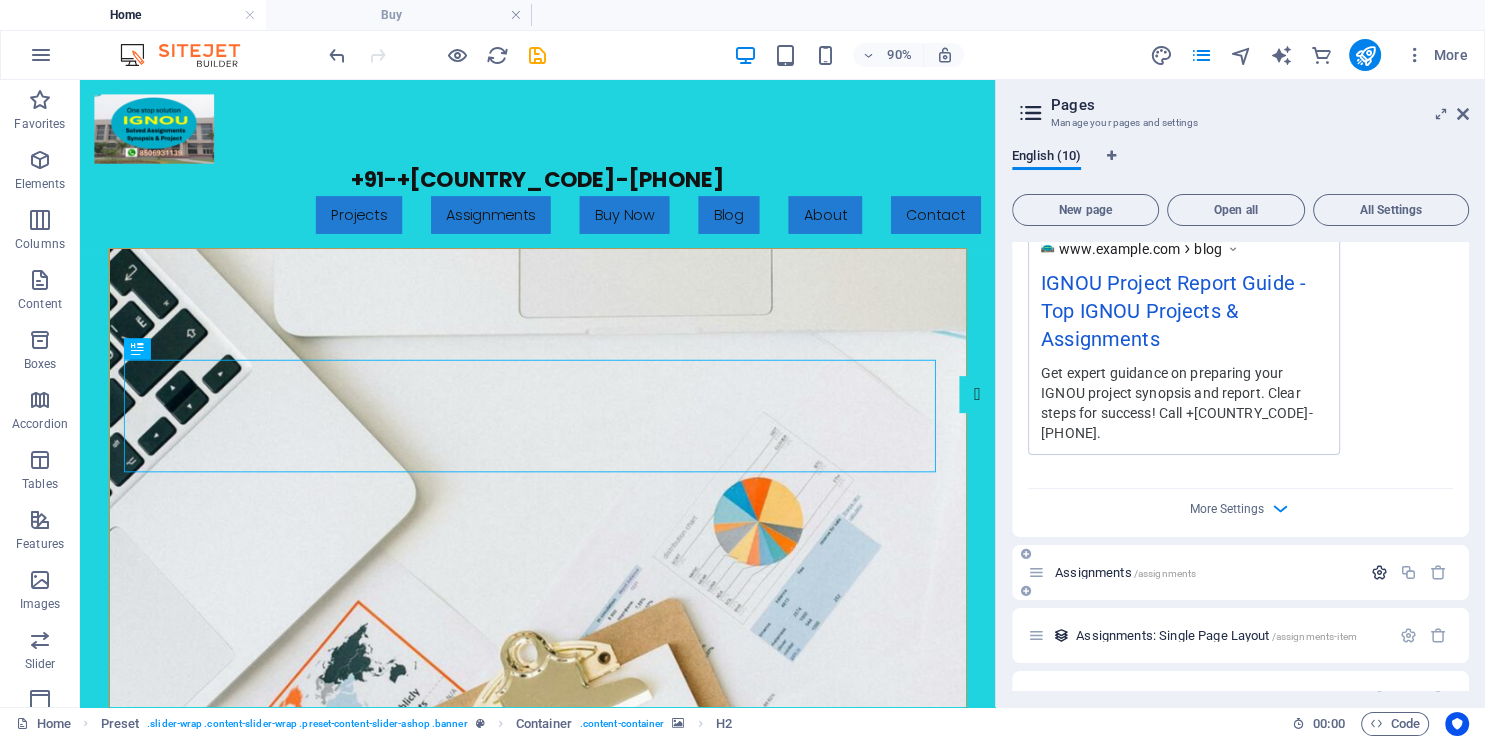 click at bounding box center (1379, 572) 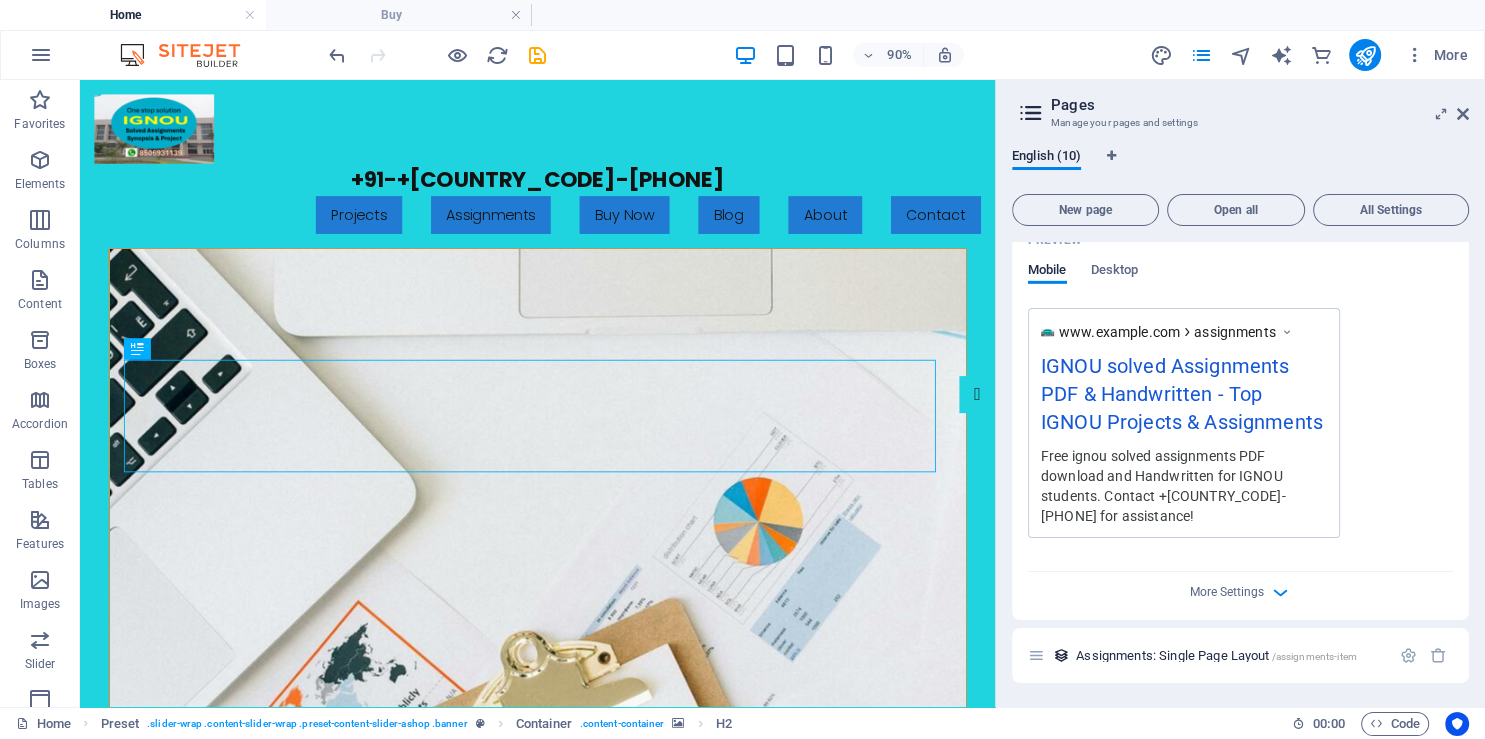 scroll, scrollTop: 6216, scrollLeft: 0, axis: vertical 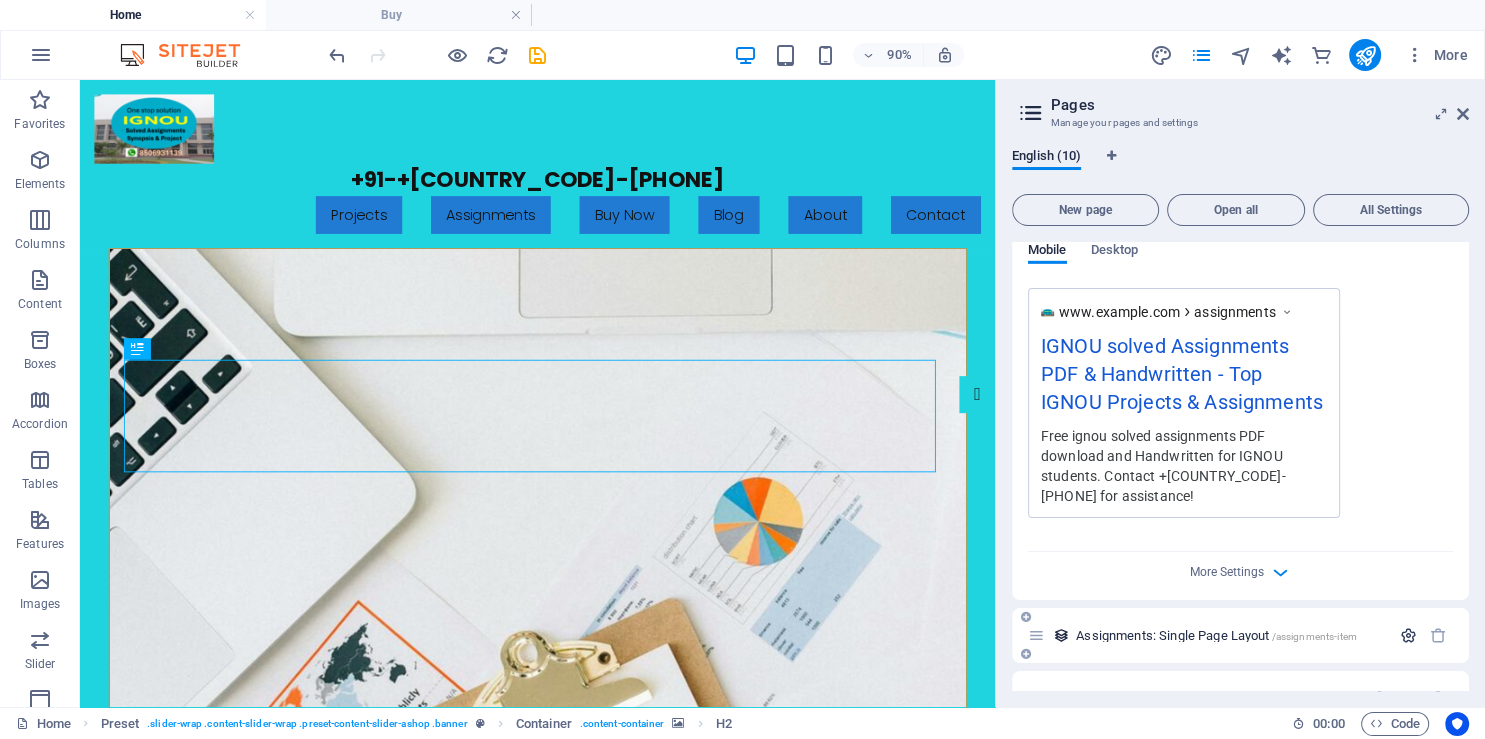 click at bounding box center [1408, 635] 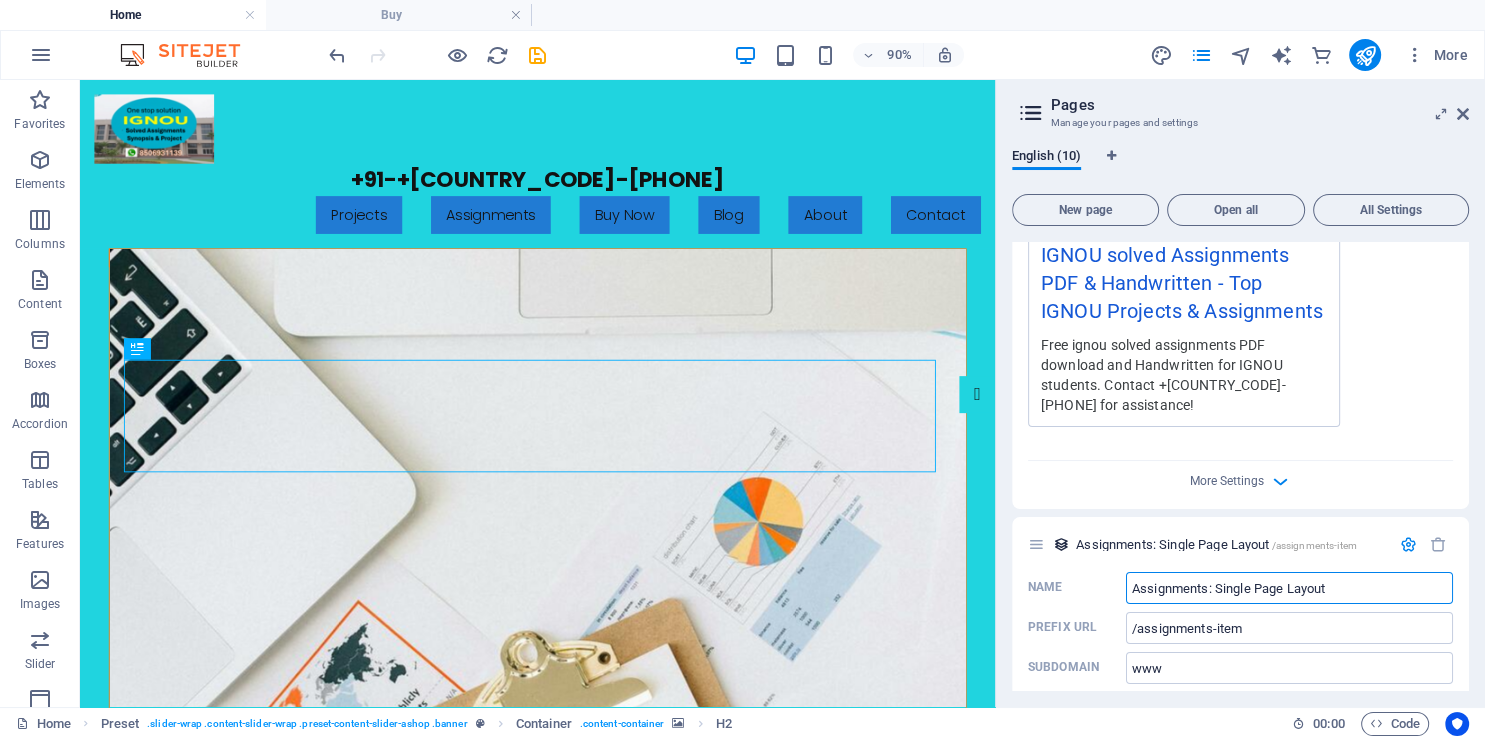 scroll, scrollTop: 6352, scrollLeft: 0, axis: vertical 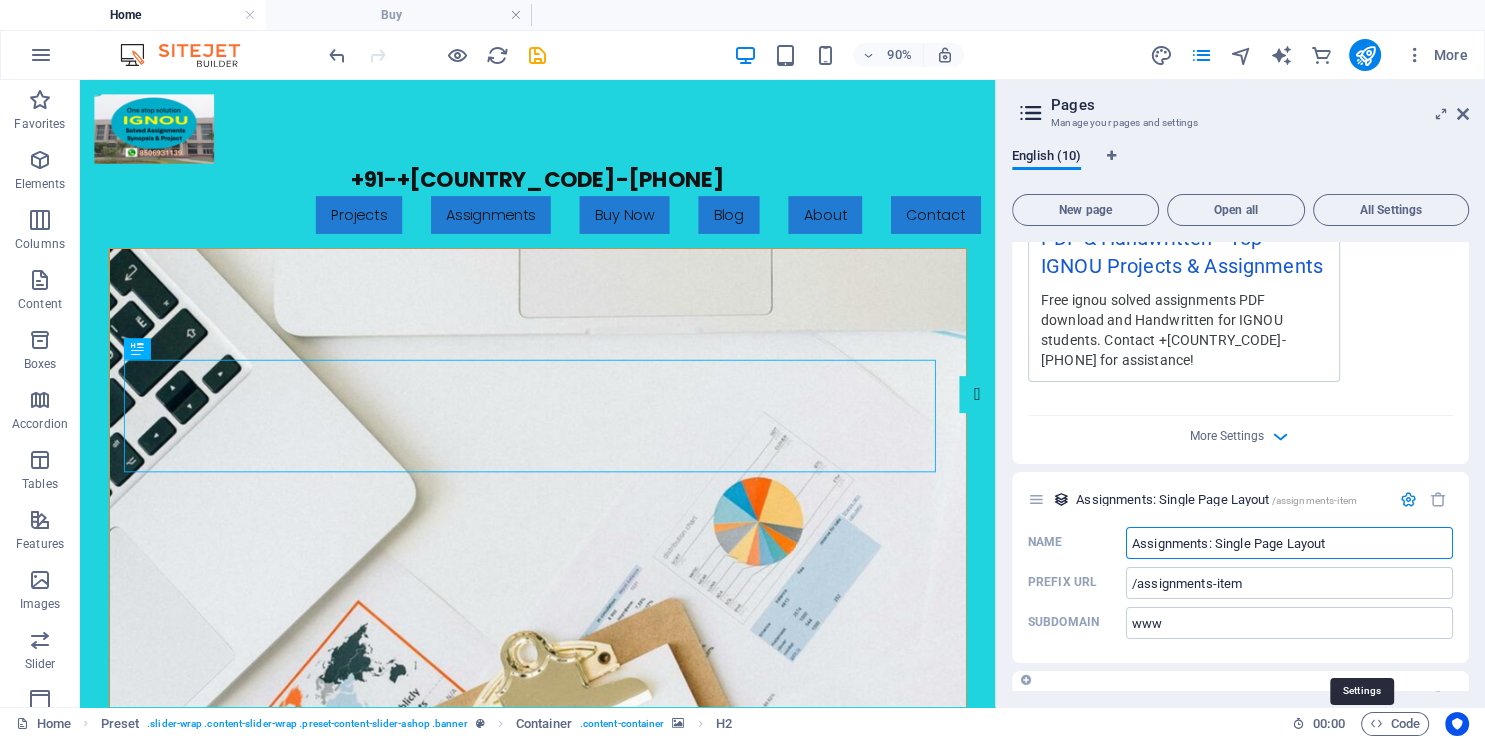 click at bounding box center [1379, 698] 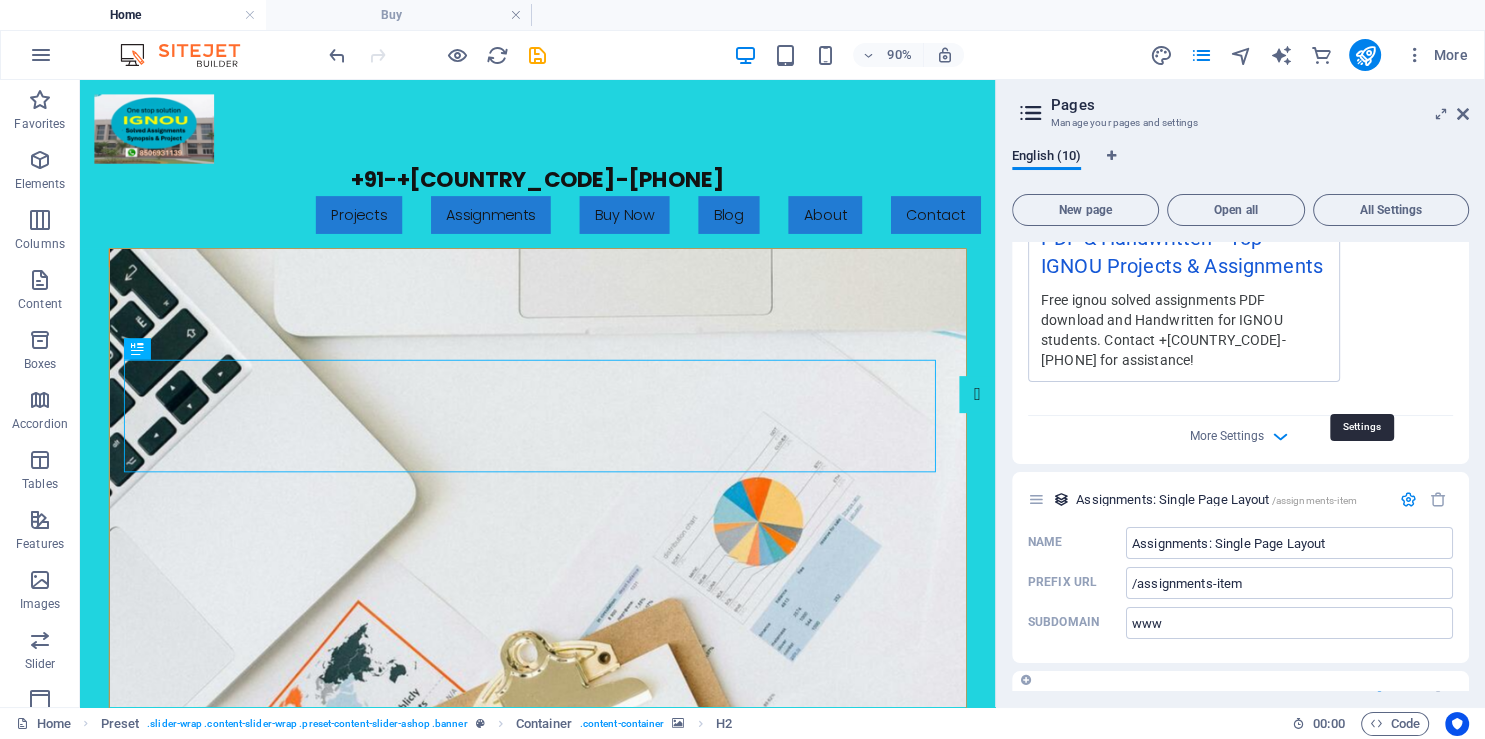 scroll, scrollTop: 6616, scrollLeft: 0, axis: vertical 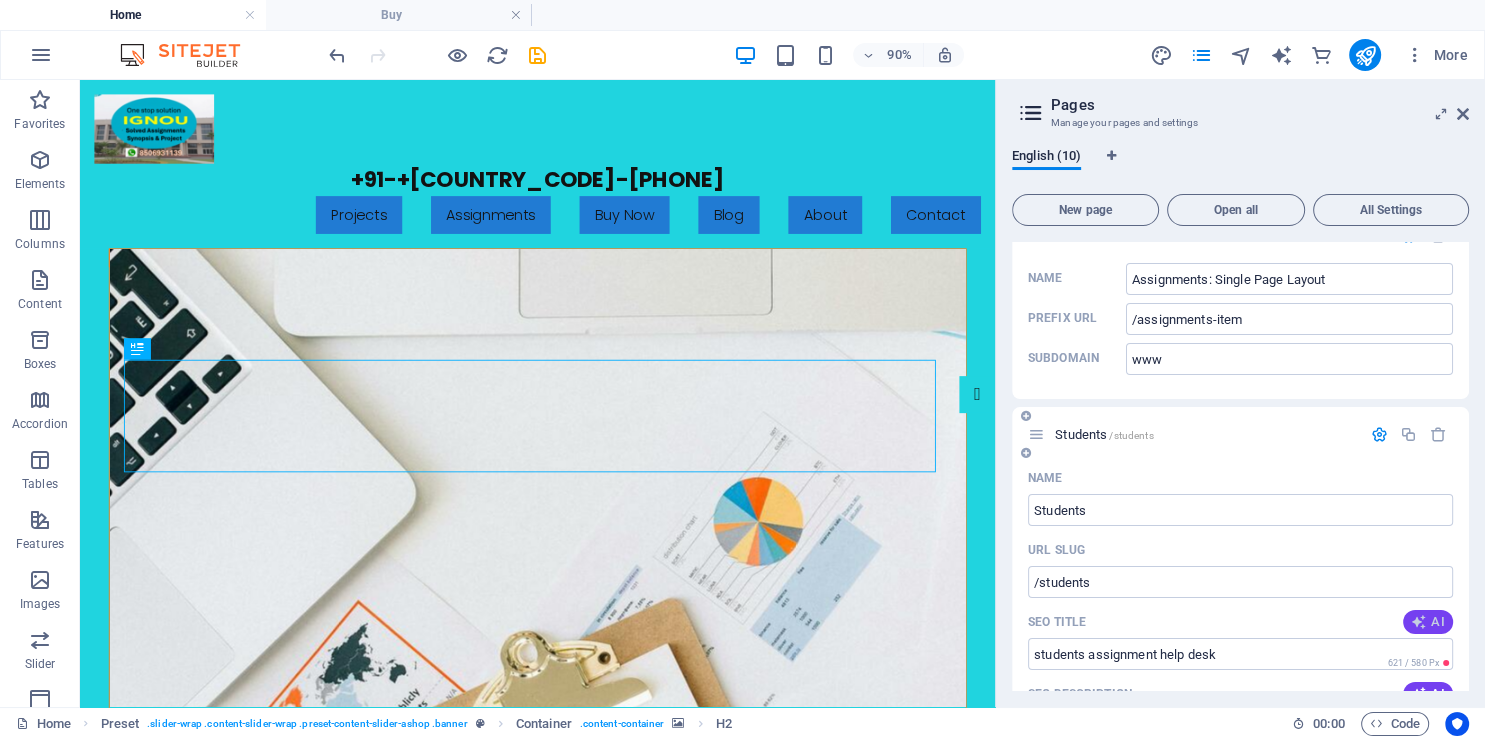 click at bounding box center (1419, 622) 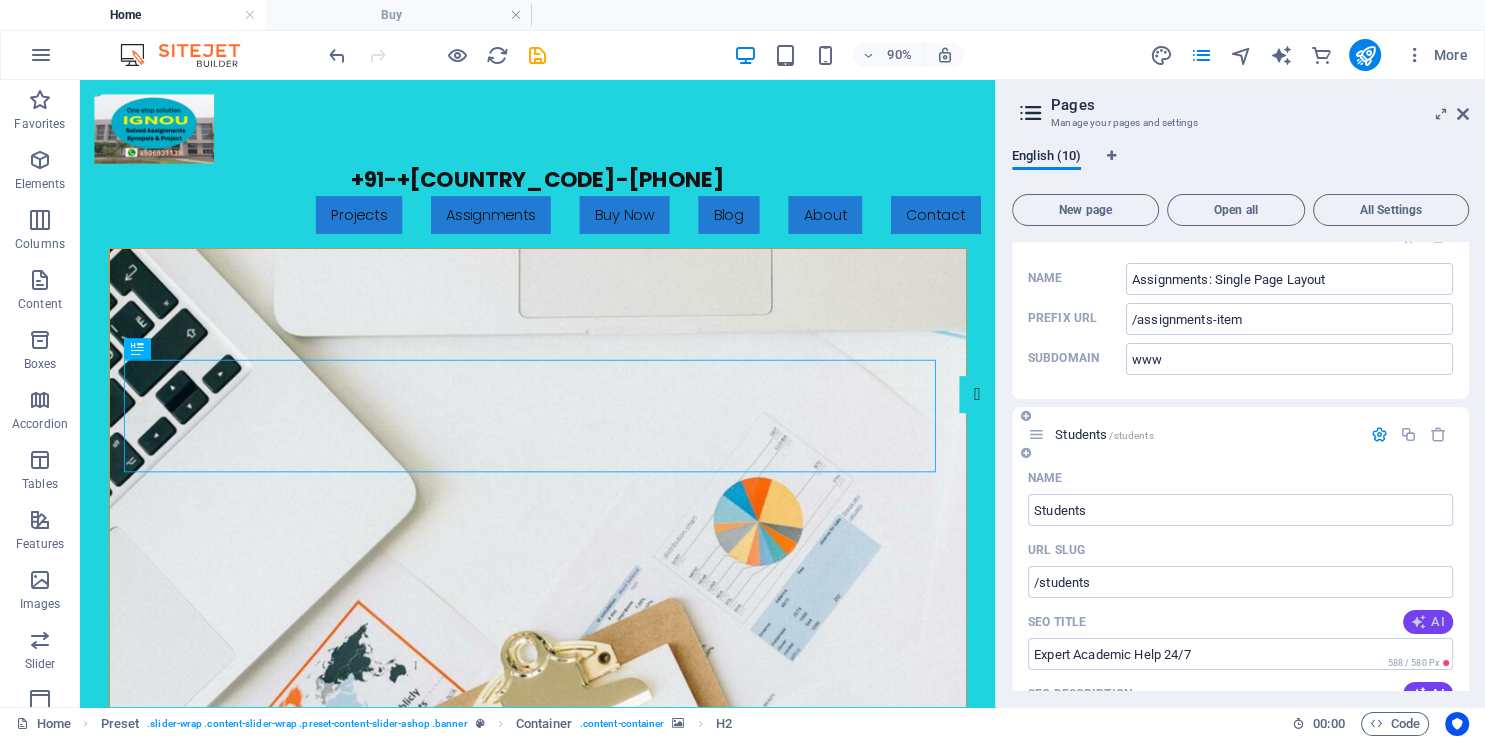 click at bounding box center [1419, 622] 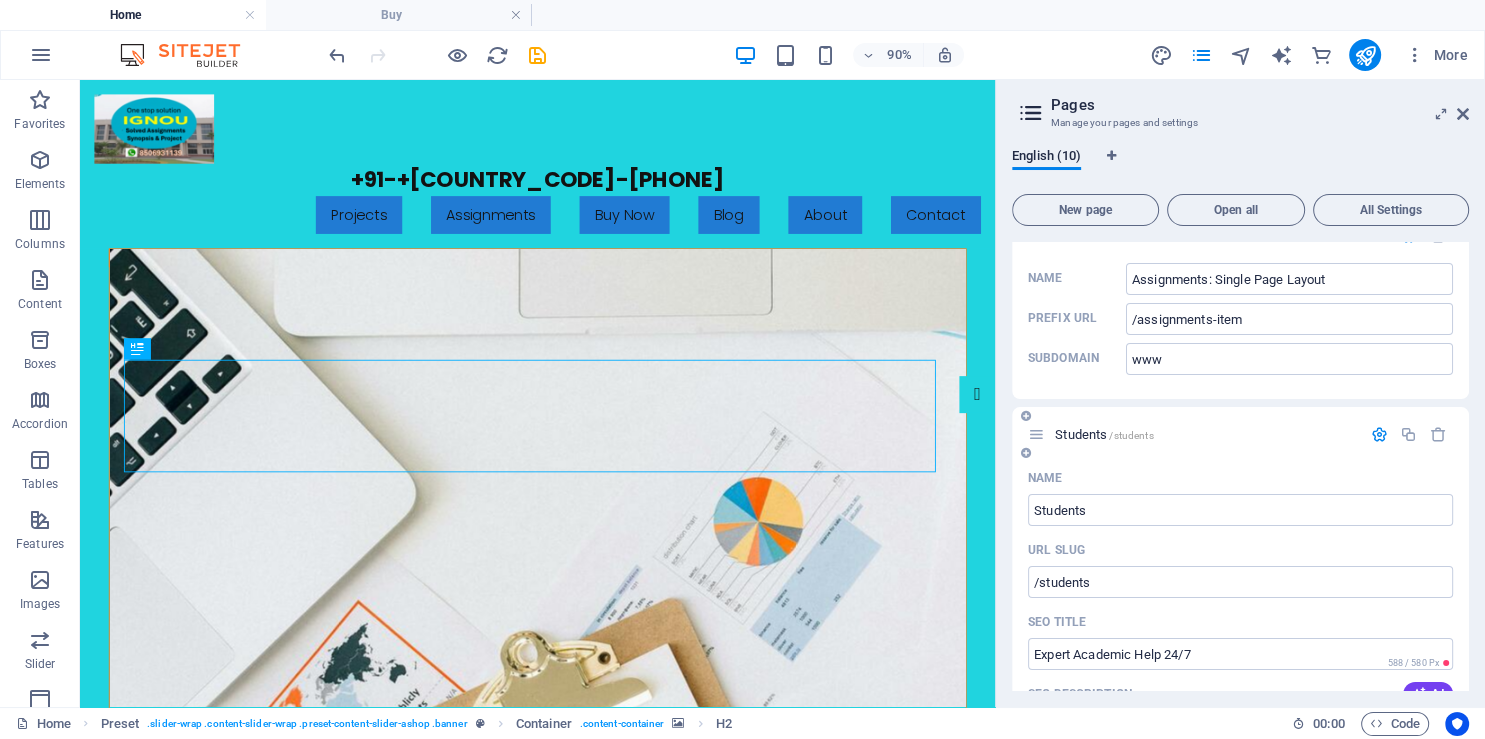 type on "24/7 Assignment Help Service" 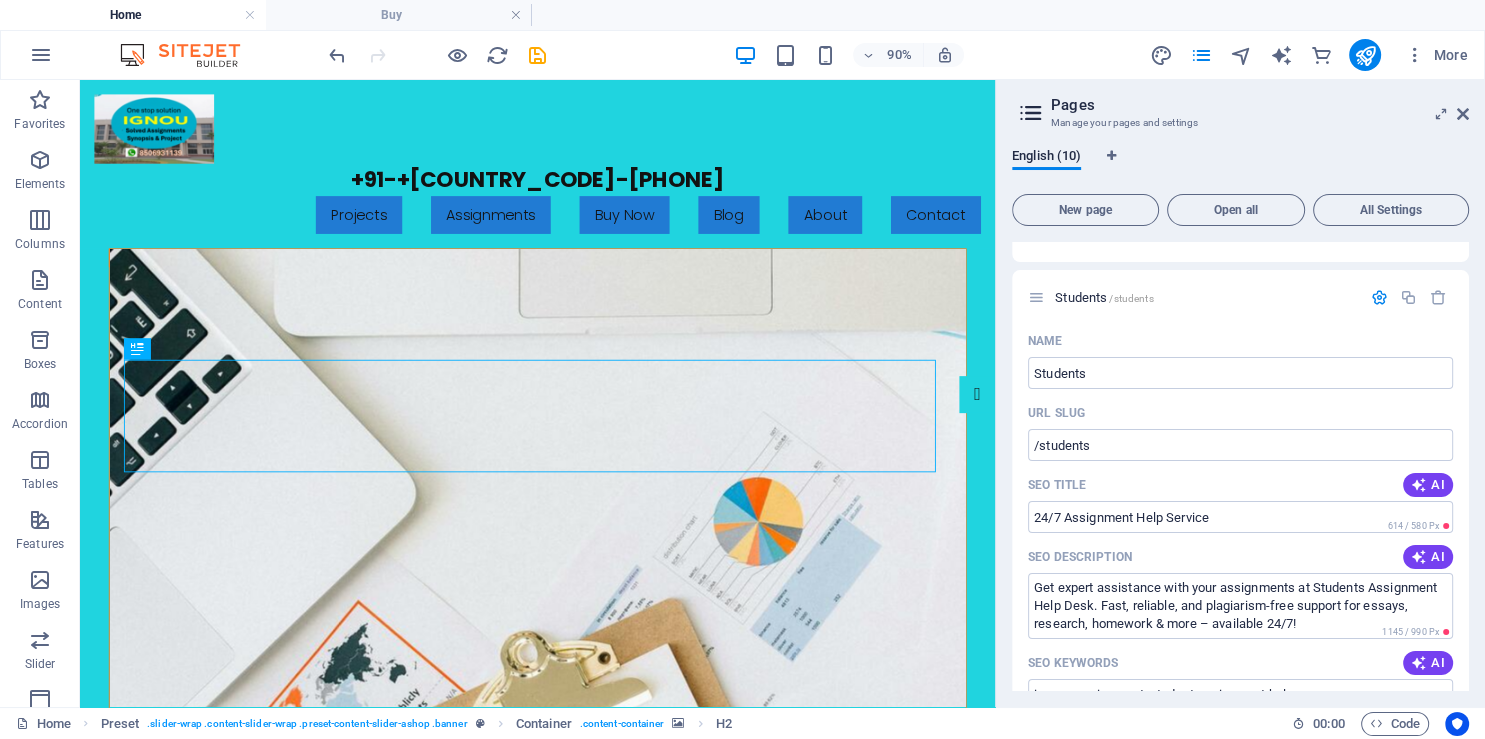 scroll, scrollTop: 6799, scrollLeft: 0, axis: vertical 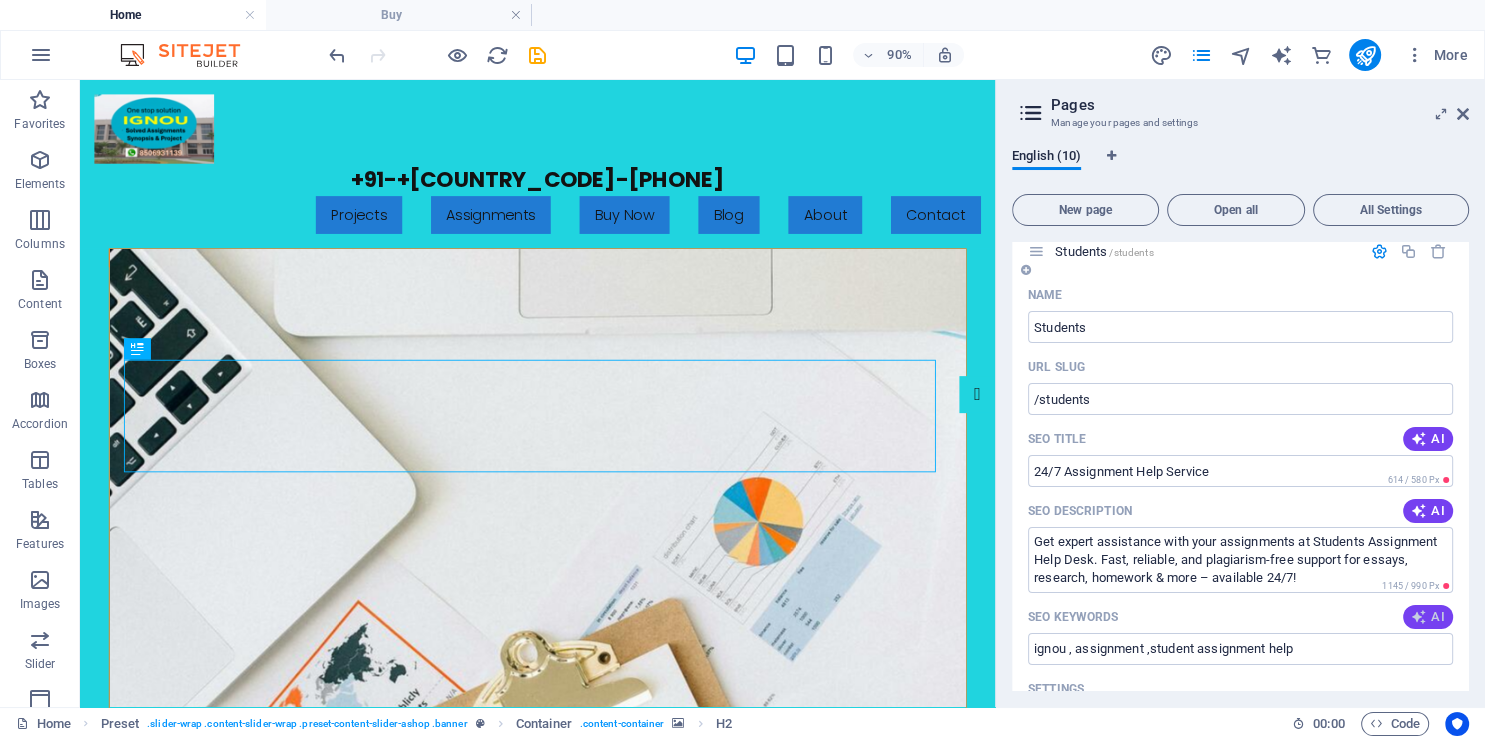 click on "AI" at bounding box center (1428, 617) 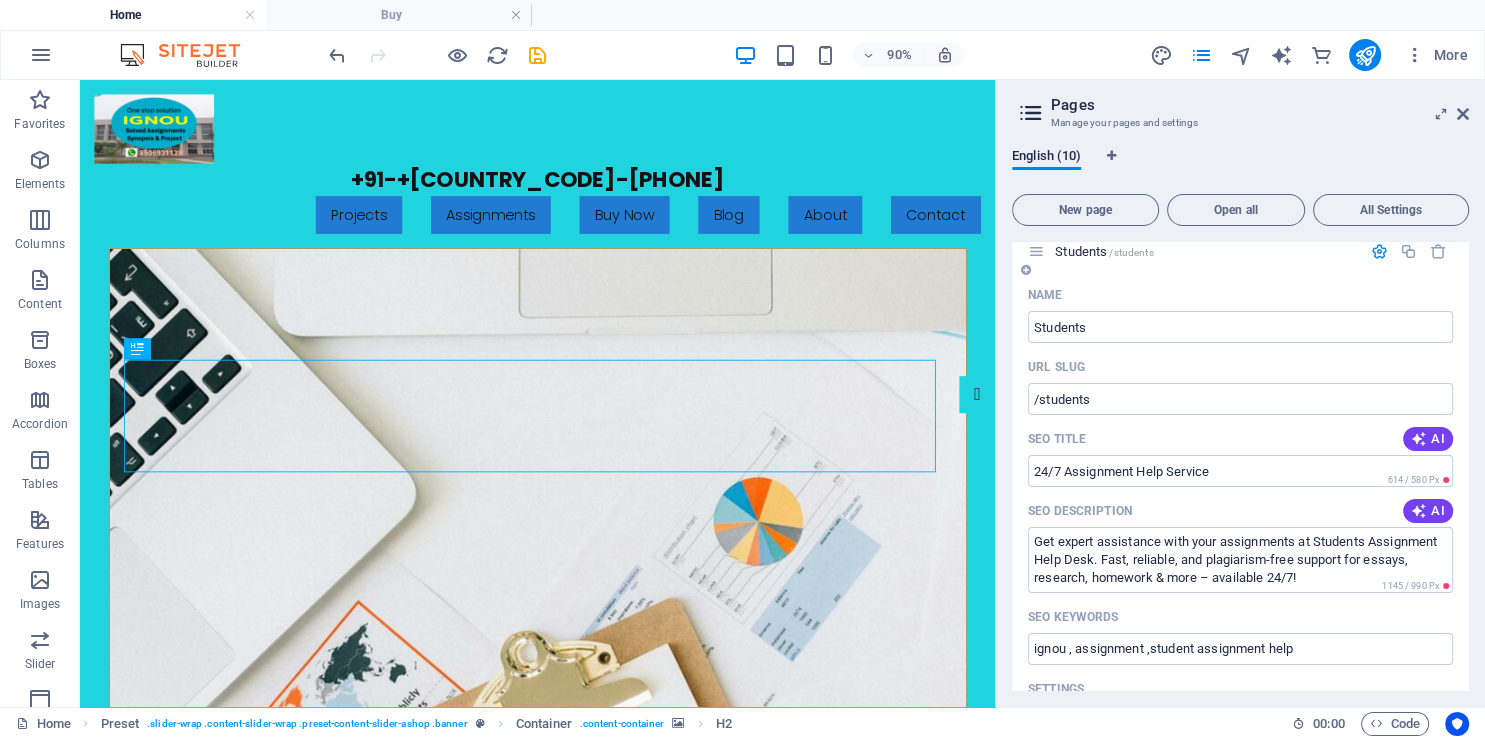 type on "assignment help, essay writing services, homework support, academic assistance, dissertation support, proofreading and editing" 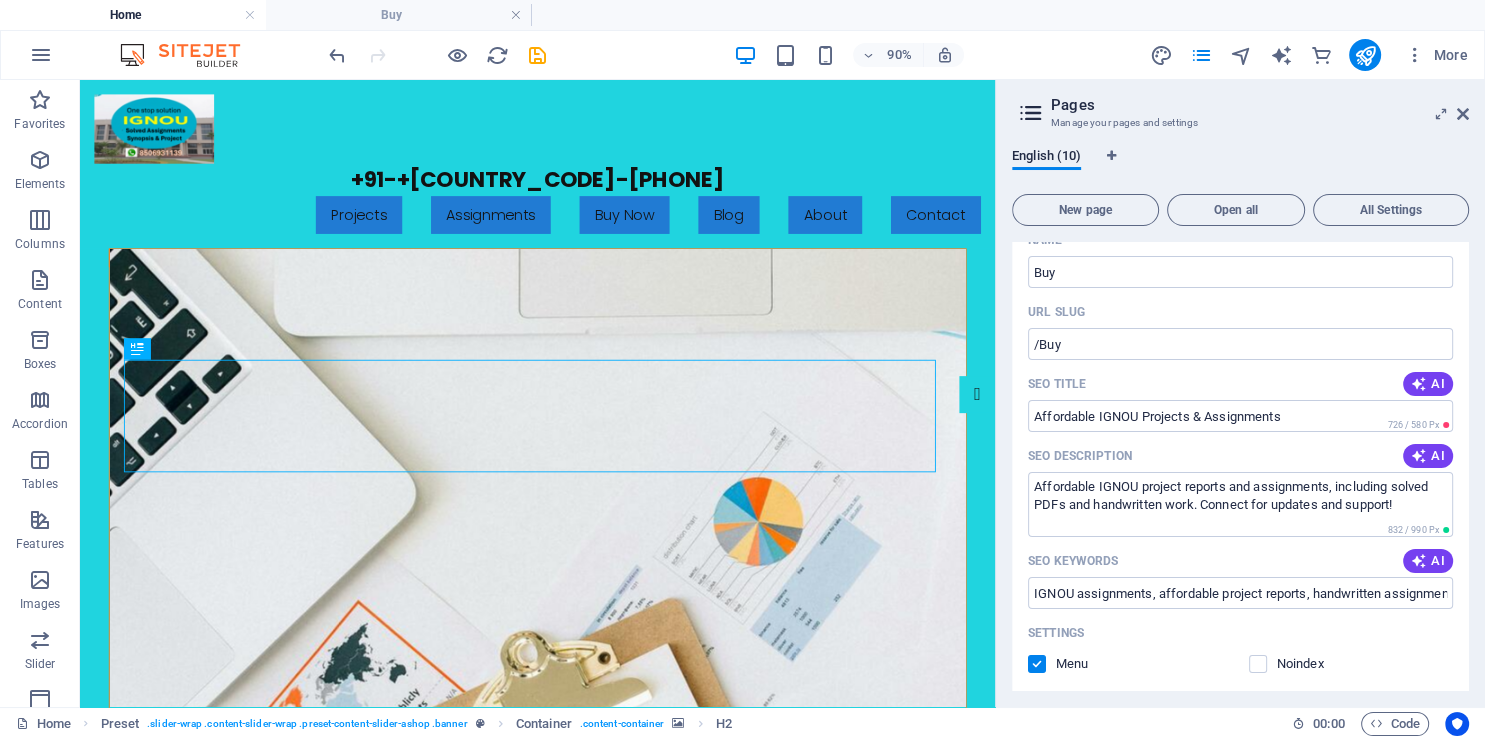 scroll, scrollTop: 0, scrollLeft: 0, axis: both 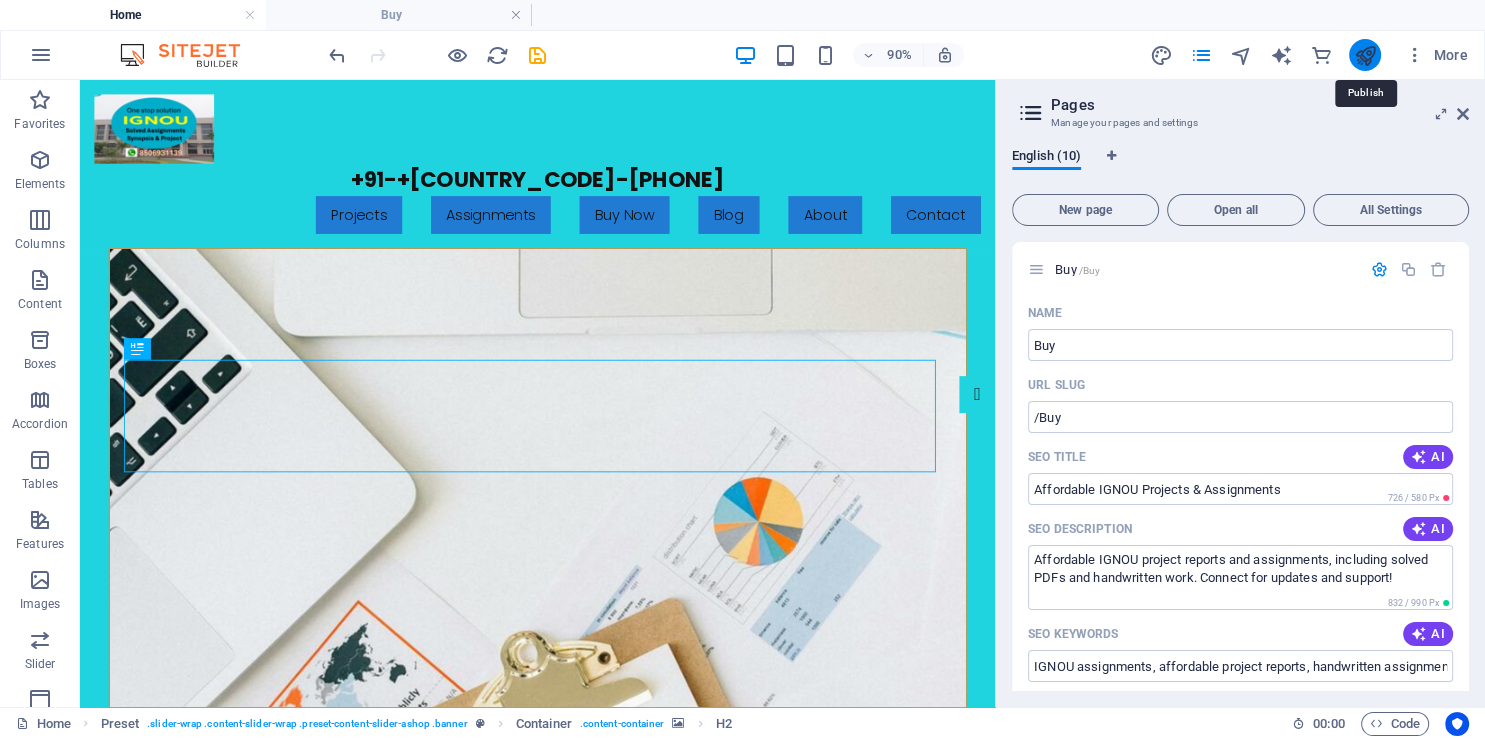 click at bounding box center [1364, 55] 